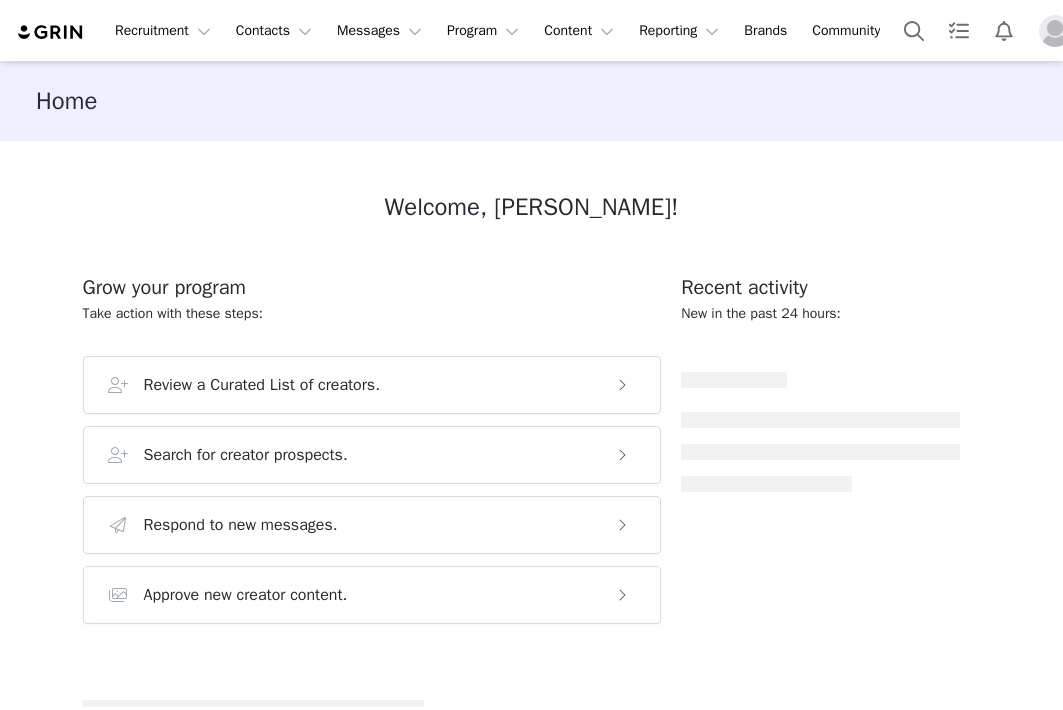 scroll, scrollTop: 0, scrollLeft: 0, axis: both 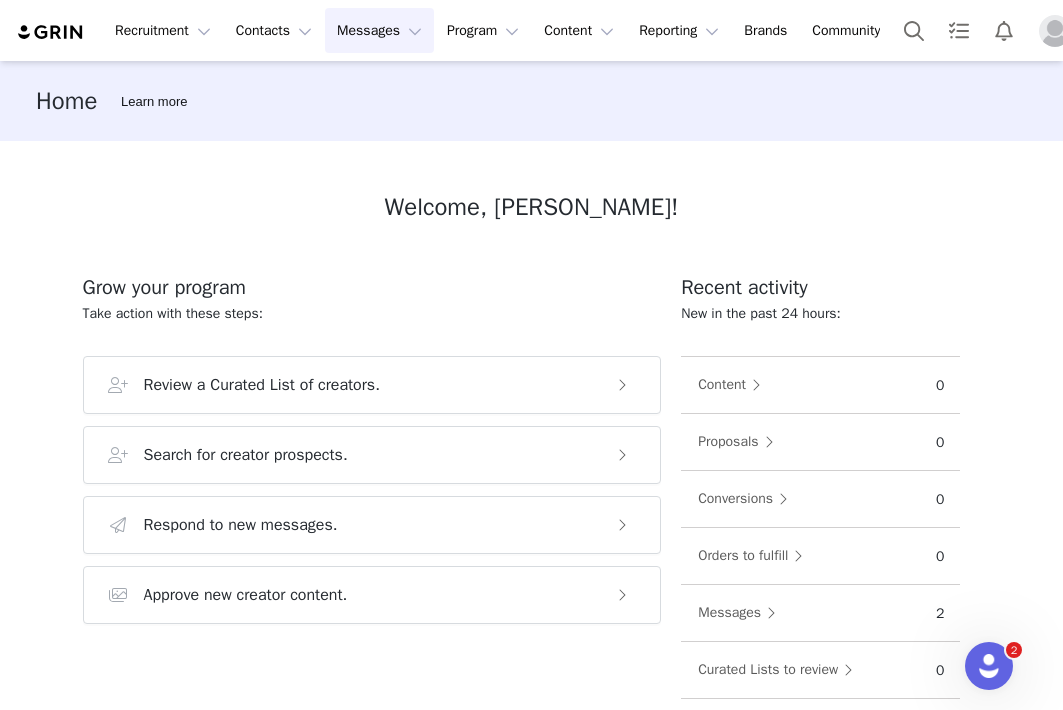 click on "Messages Messages" at bounding box center [379, 30] 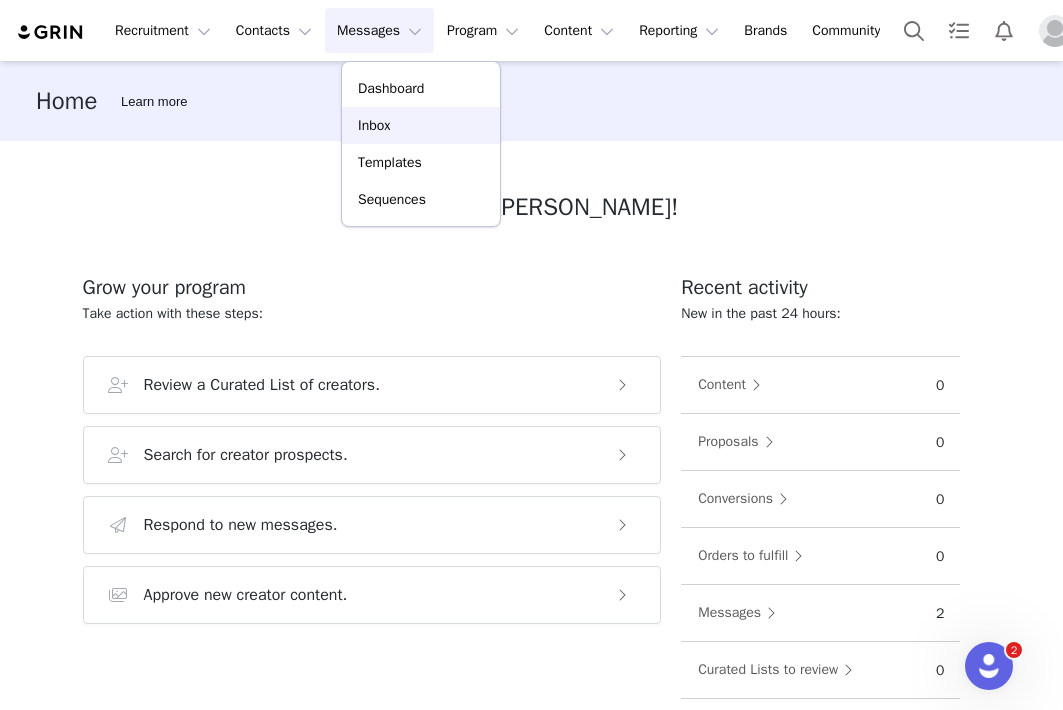 click on "Inbox" at bounding box center (421, 125) 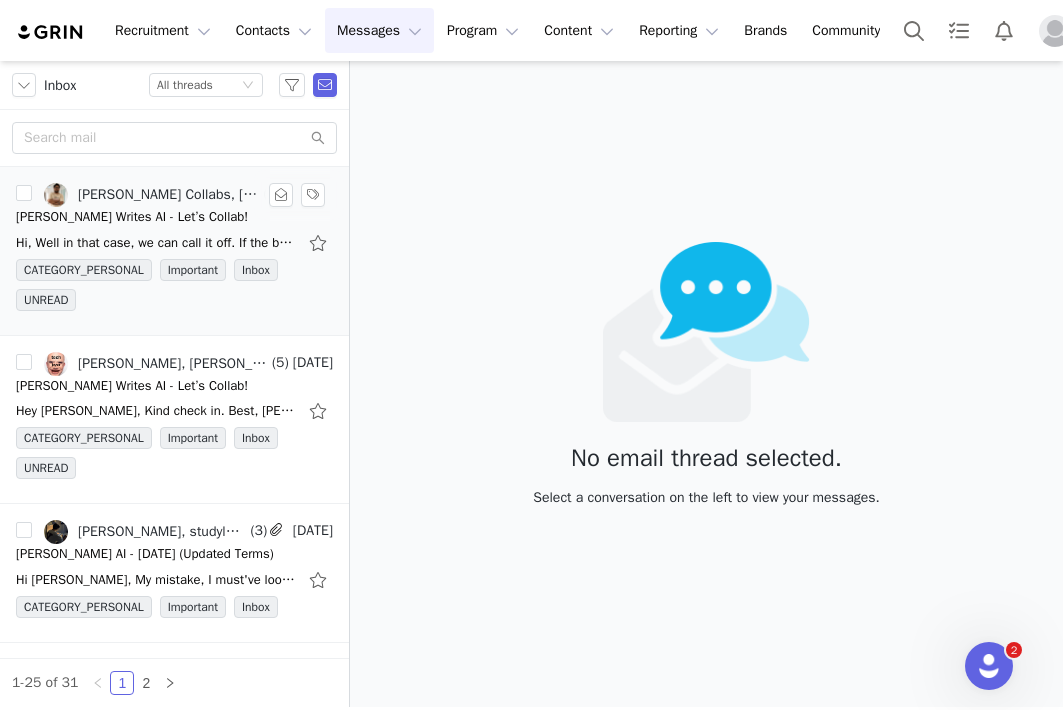 click on "[PERSON_NAME] Writes AI - Let’s Collab!" at bounding box center (132, 217) 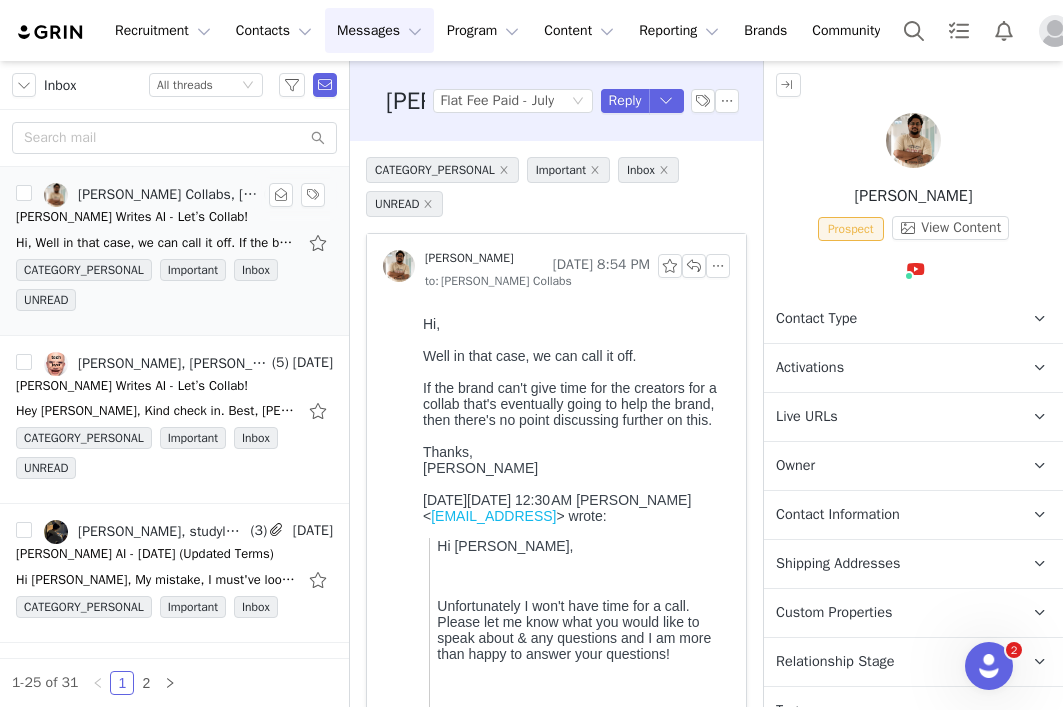 scroll, scrollTop: 0, scrollLeft: 0, axis: both 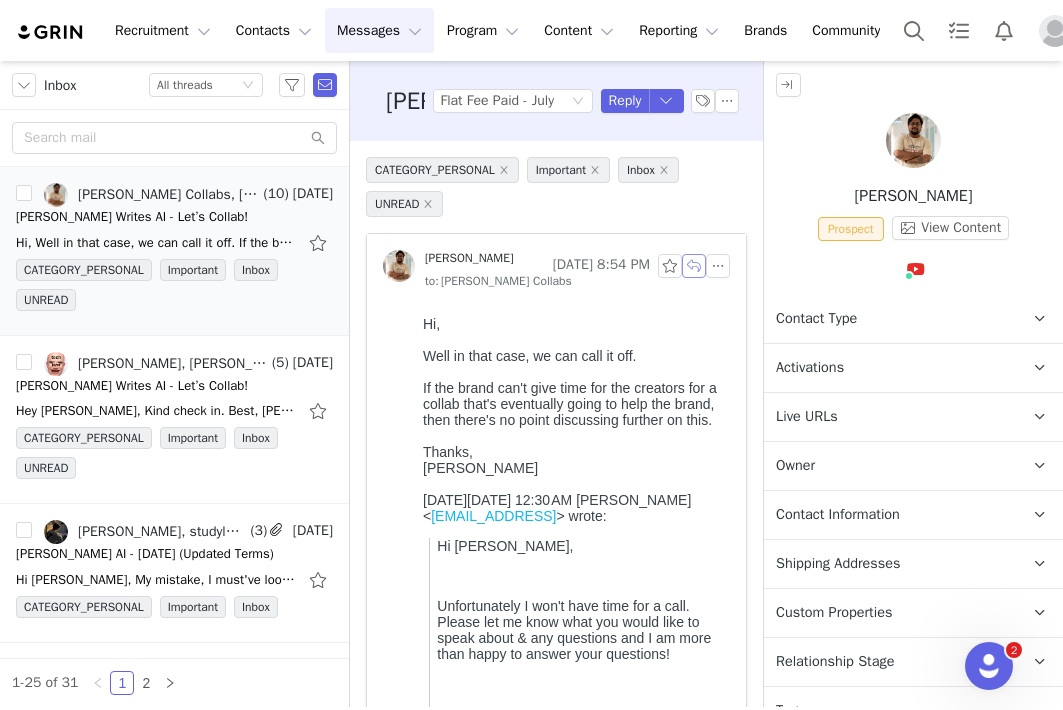 click at bounding box center [694, 266] 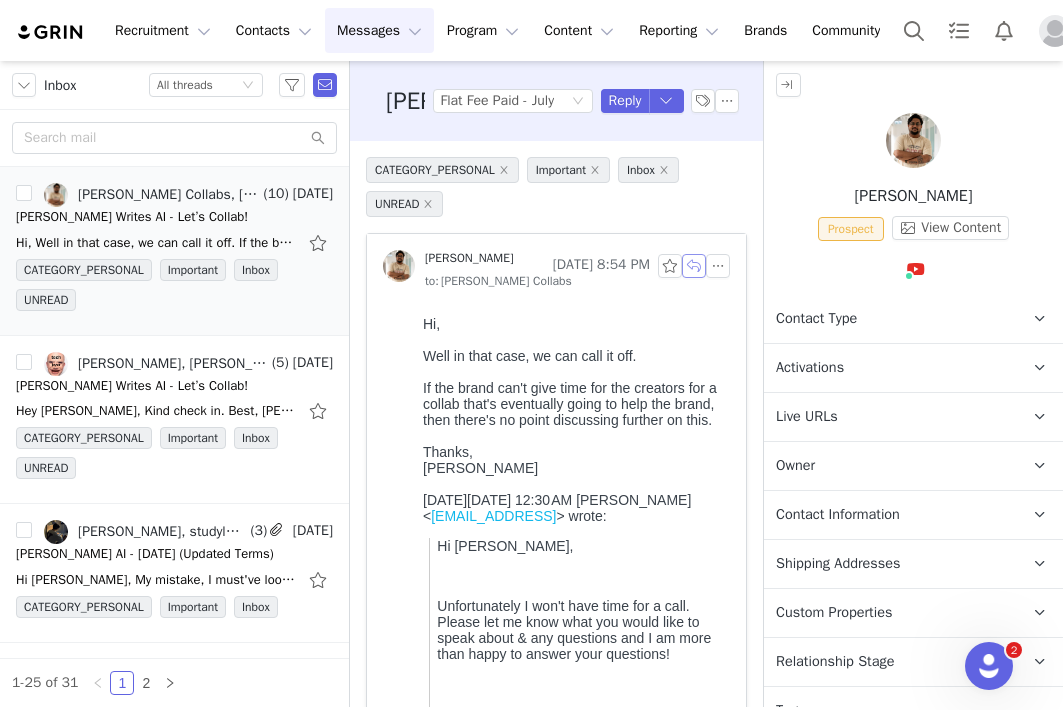 scroll, scrollTop: 831, scrollLeft: 0, axis: vertical 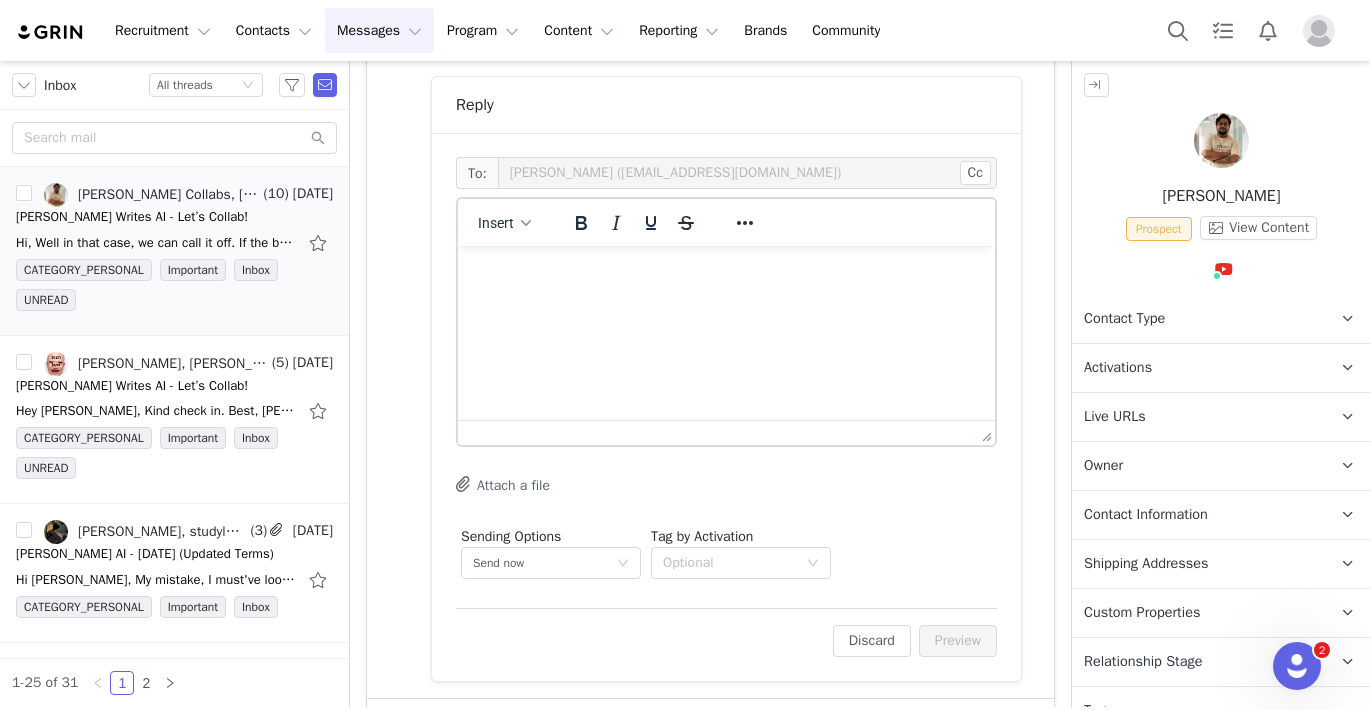 click at bounding box center (726, 273) 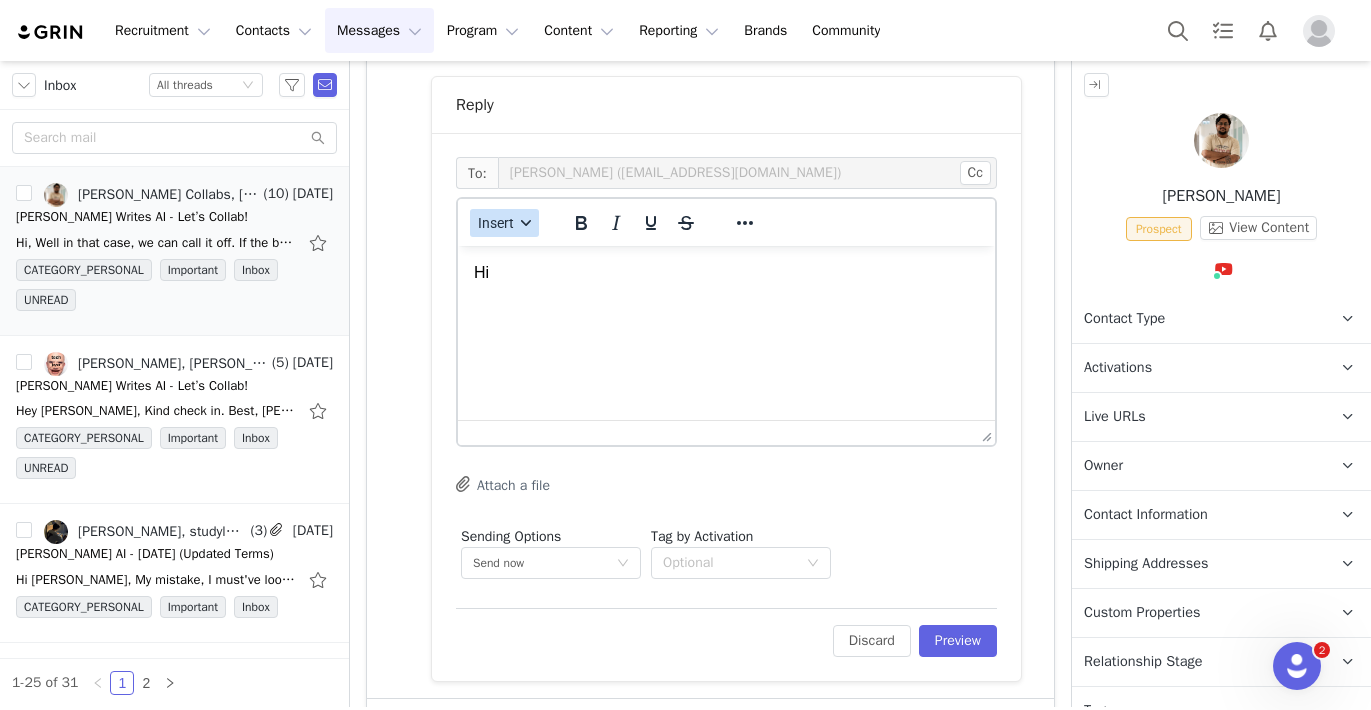 click on "Insert" at bounding box center (496, 223) 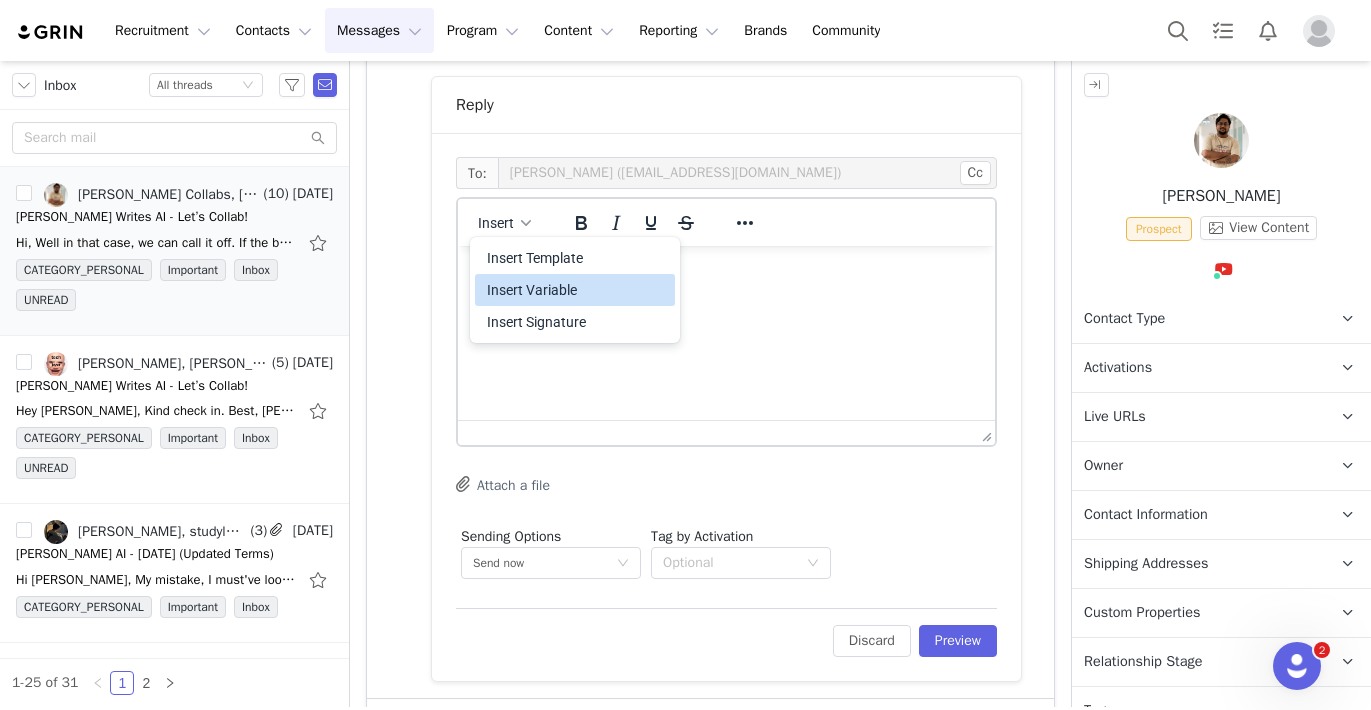 click on "Insert Variable" at bounding box center [577, 290] 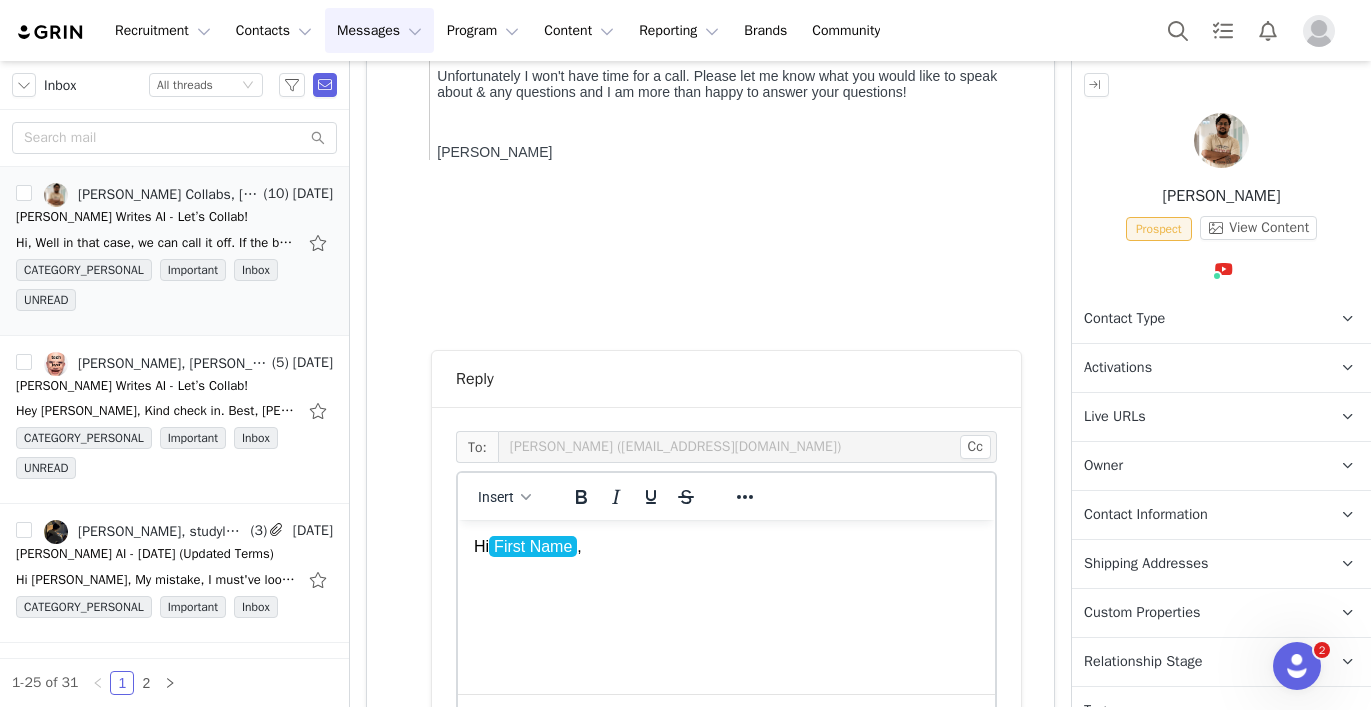 scroll, scrollTop: 503, scrollLeft: 0, axis: vertical 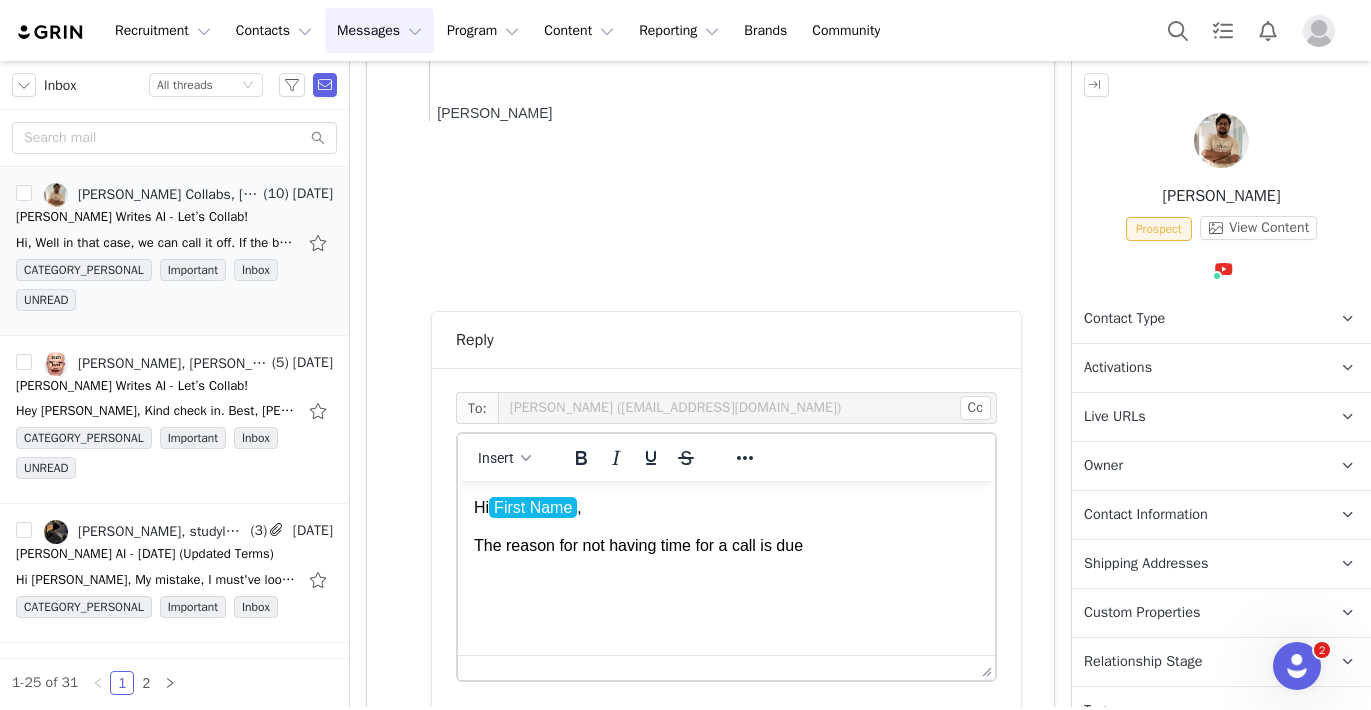 drag, startPoint x: 845, startPoint y: 540, endPoint x: 425, endPoint y: 539, distance: 420.0012 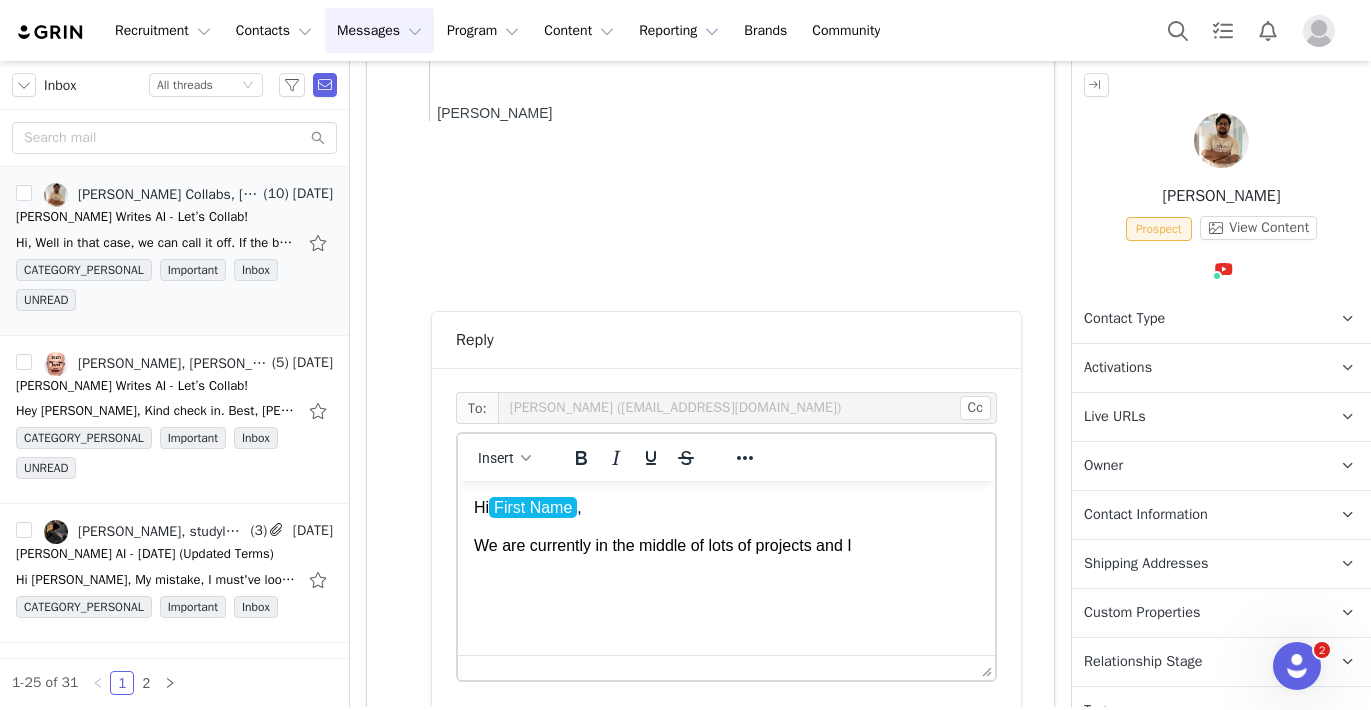 drag, startPoint x: 936, startPoint y: 542, endPoint x: 457, endPoint y: 549, distance: 479.05115 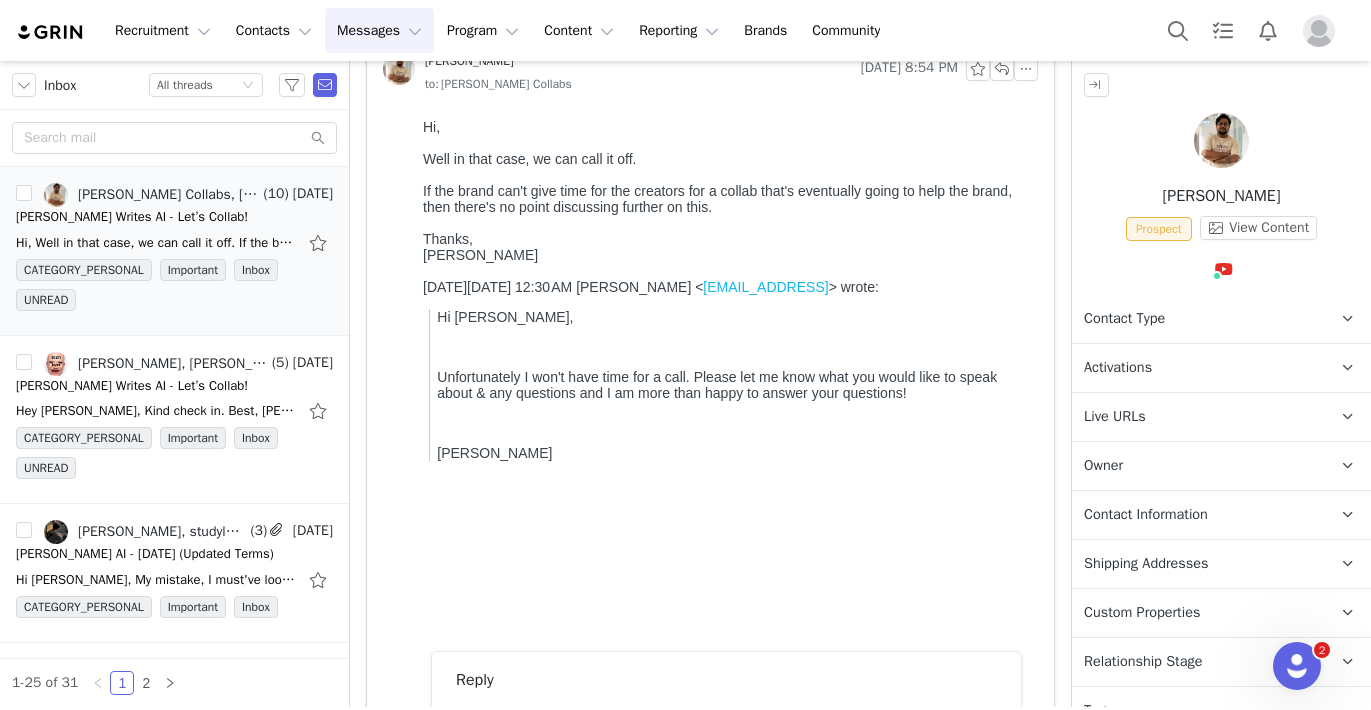 scroll, scrollTop: 74, scrollLeft: 0, axis: vertical 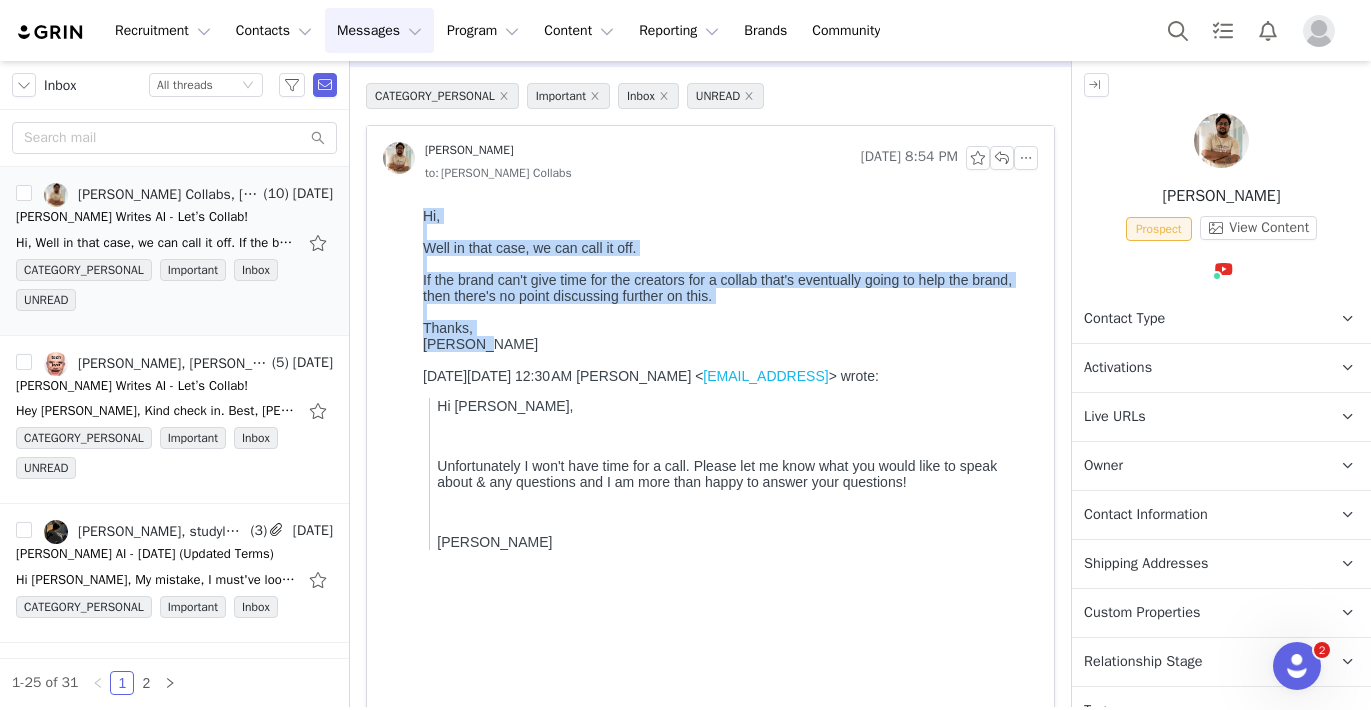 drag, startPoint x: 484, startPoint y: 356, endPoint x: 414, endPoint y: 219, distance: 153.84732 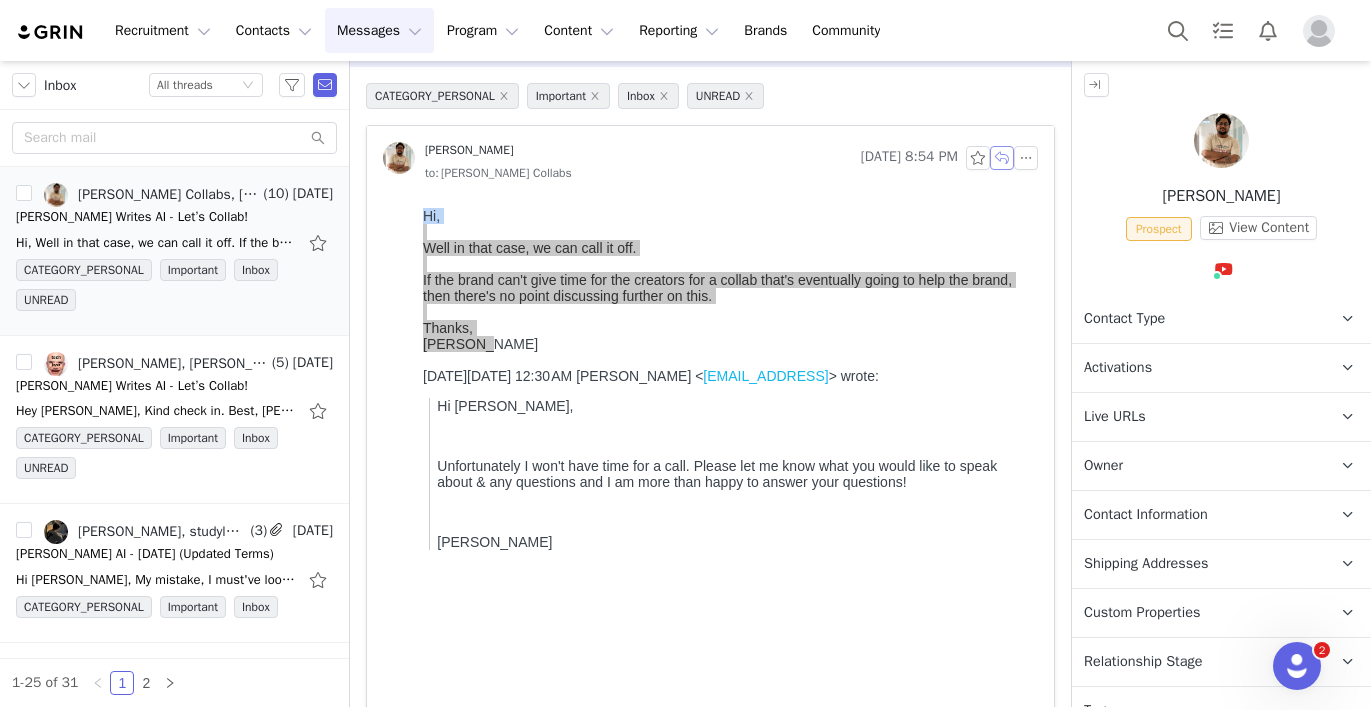 click at bounding box center [1002, 158] 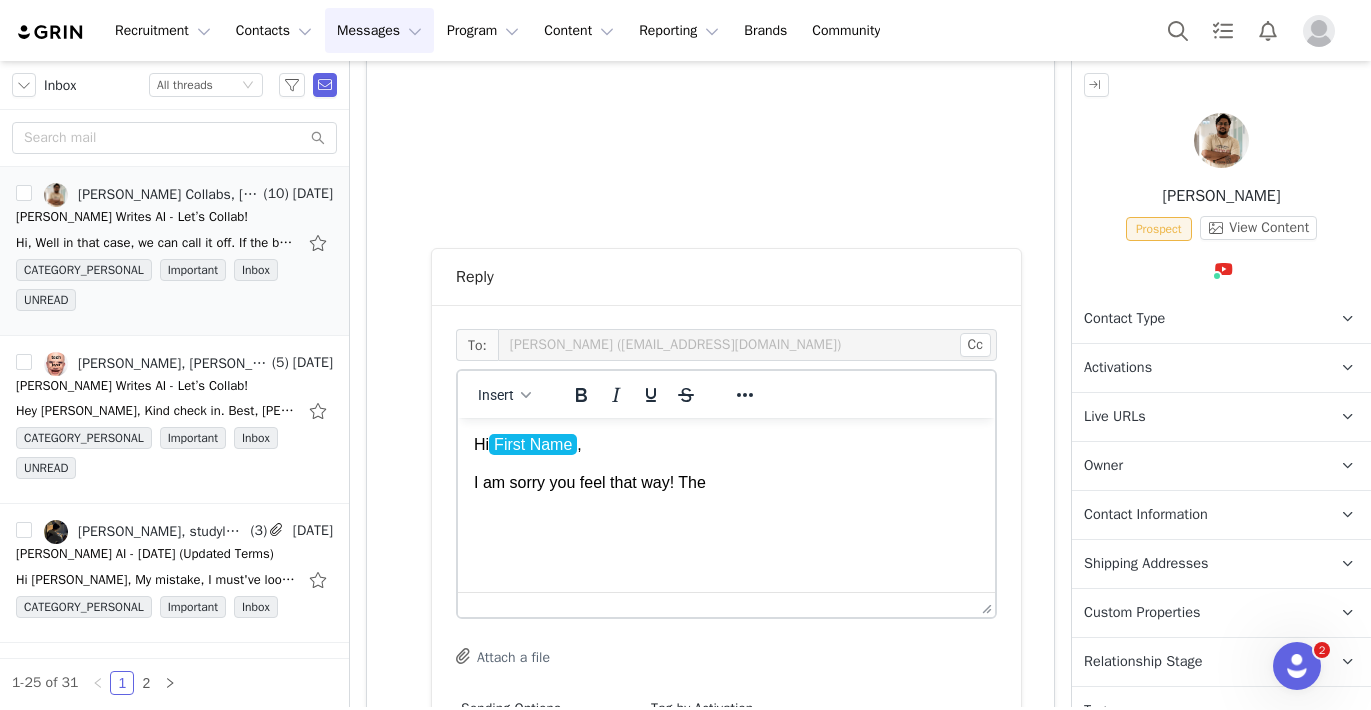 scroll, scrollTop: 606, scrollLeft: 0, axis: vertical 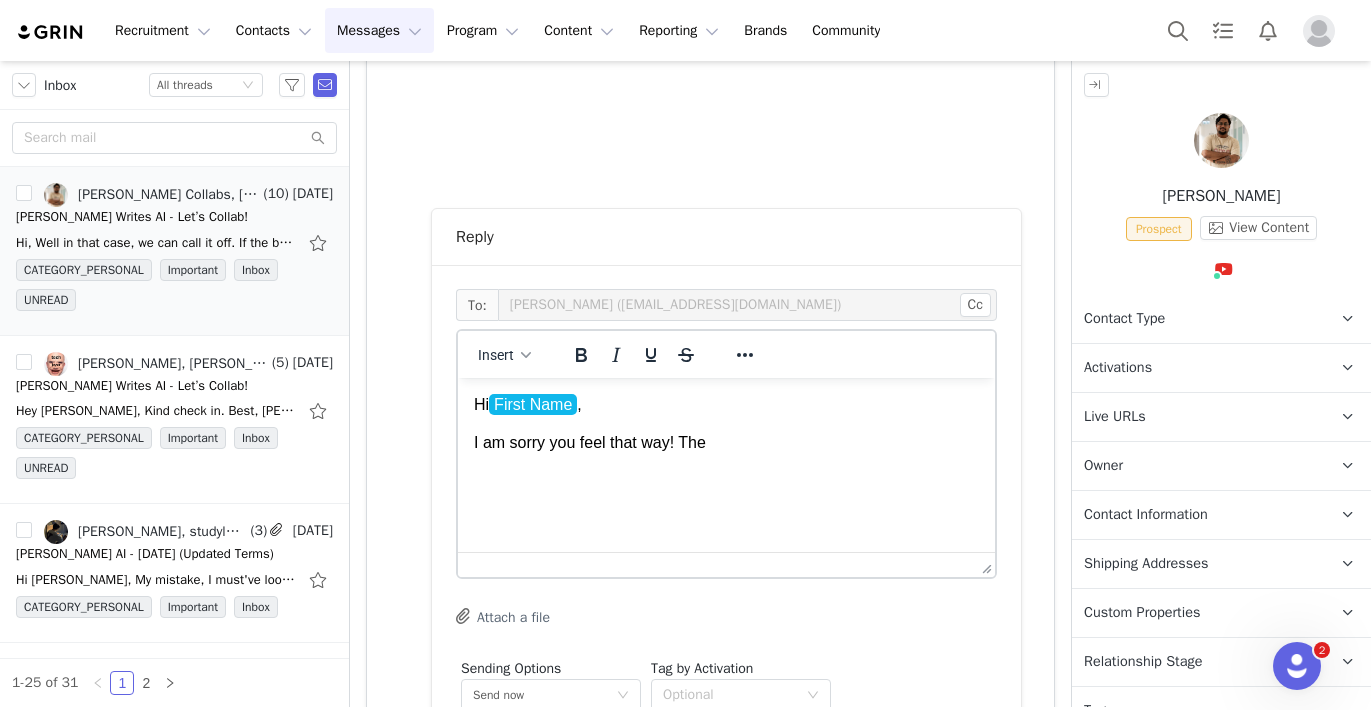 drag, startPoint x: 779, startPoint y: 450, endPoint x: 440, endPoint y: 448, distance: 339.0059 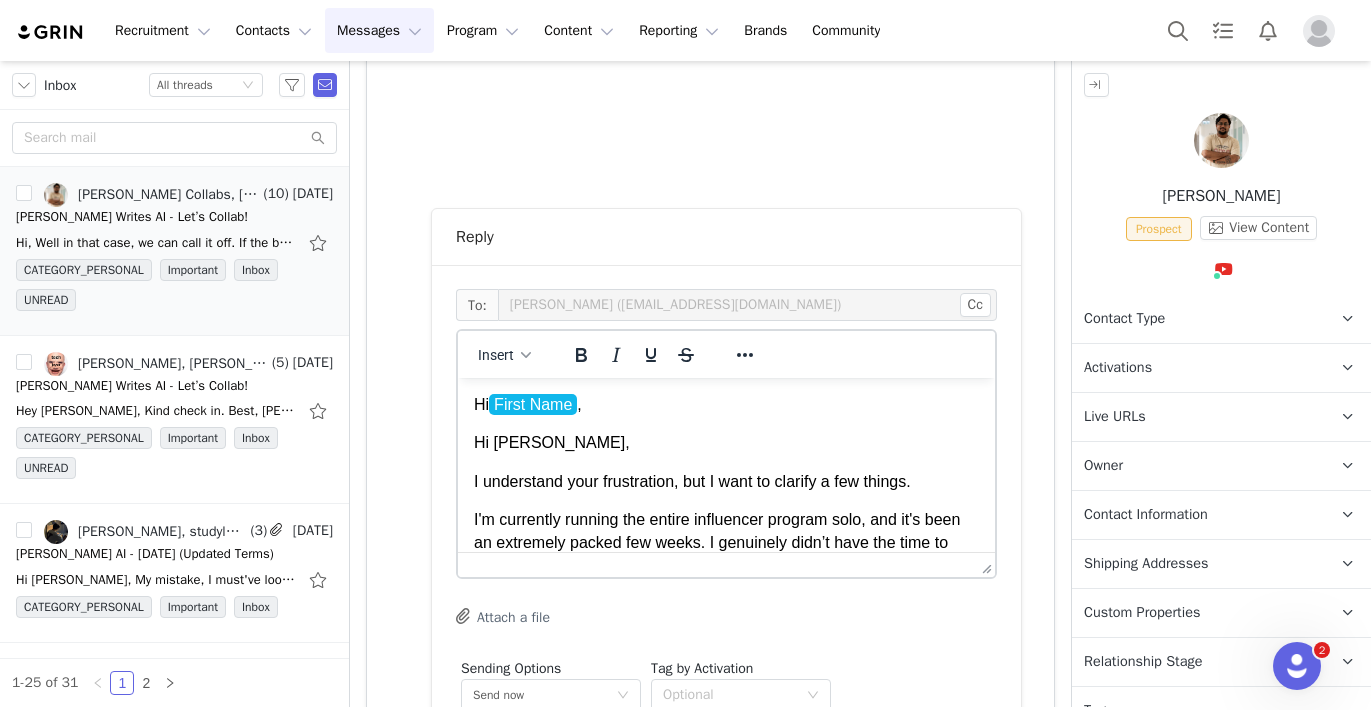 scroll, scrollTop: 0, scrollLeft: 0, axis: both 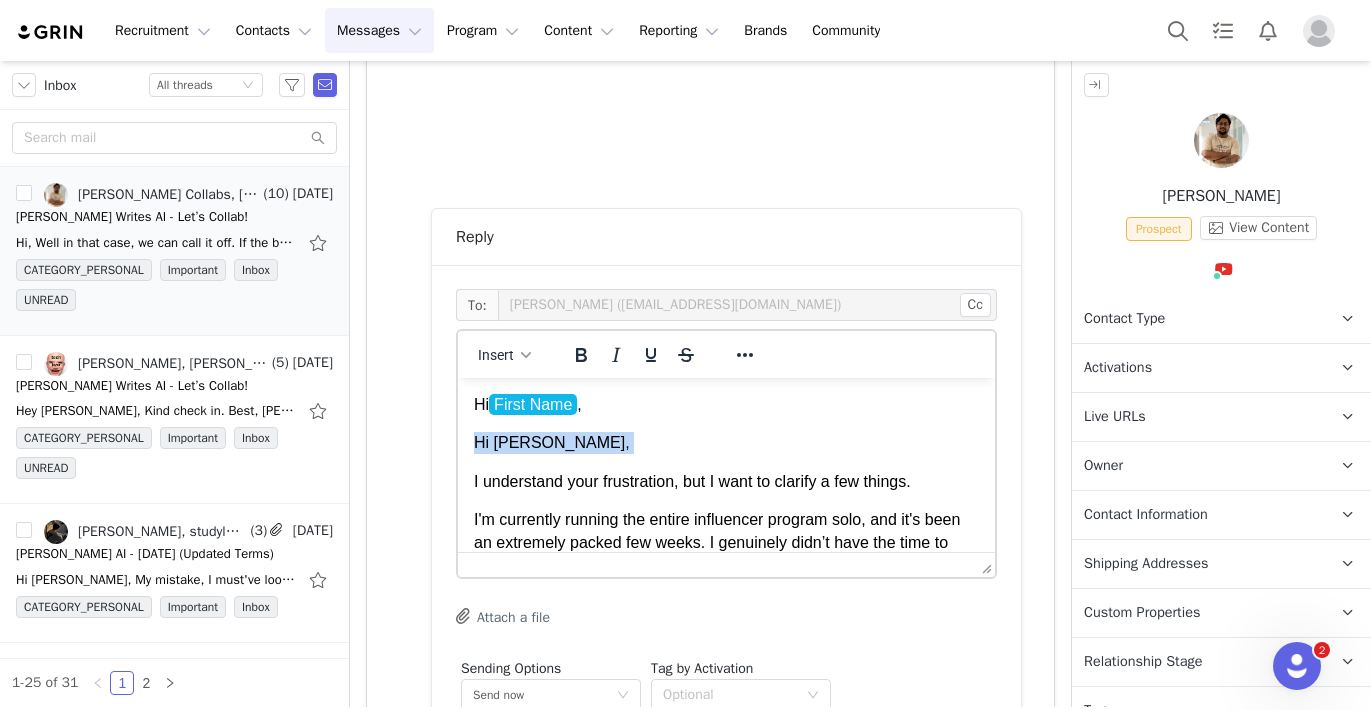 drag, startPoint x: 576, startPoint y: 455, endPoint x: 456, endPoint y: 447, distance: 120.26637 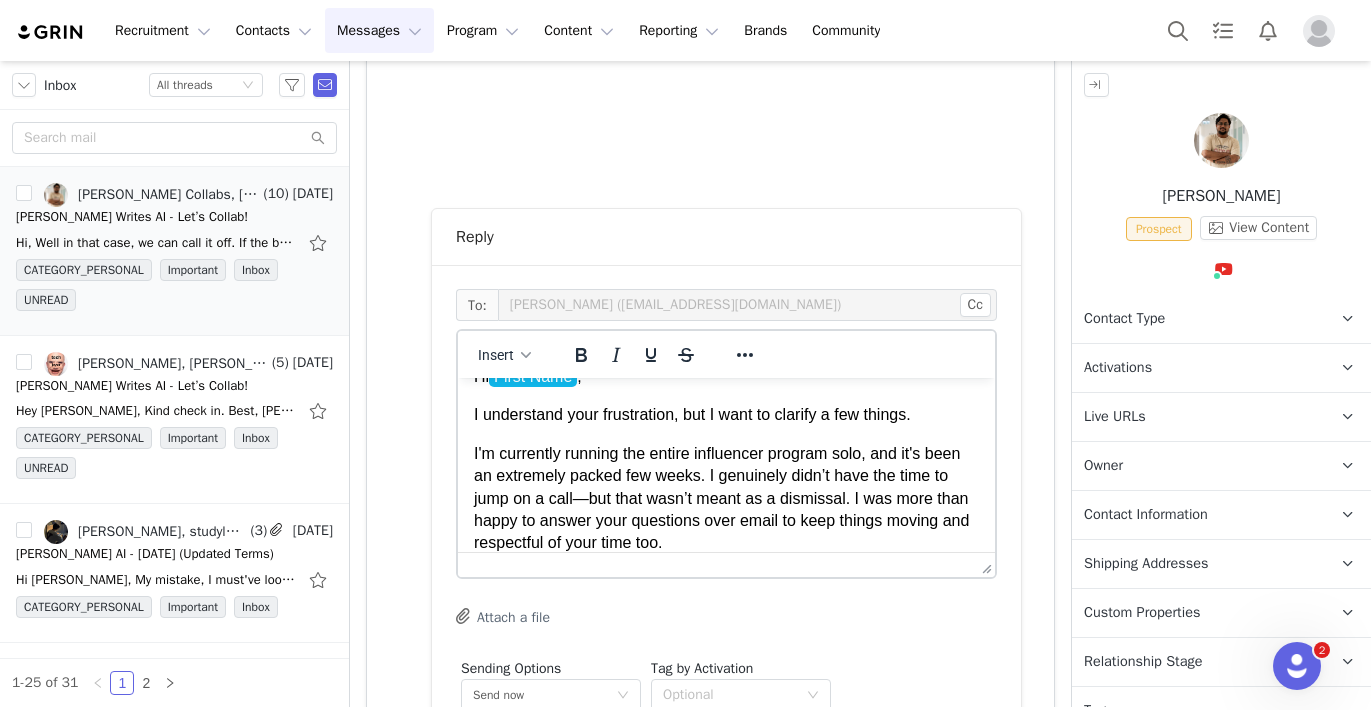 scroll, scrollTop: 30, scrollLeft: 0, axis: vertical 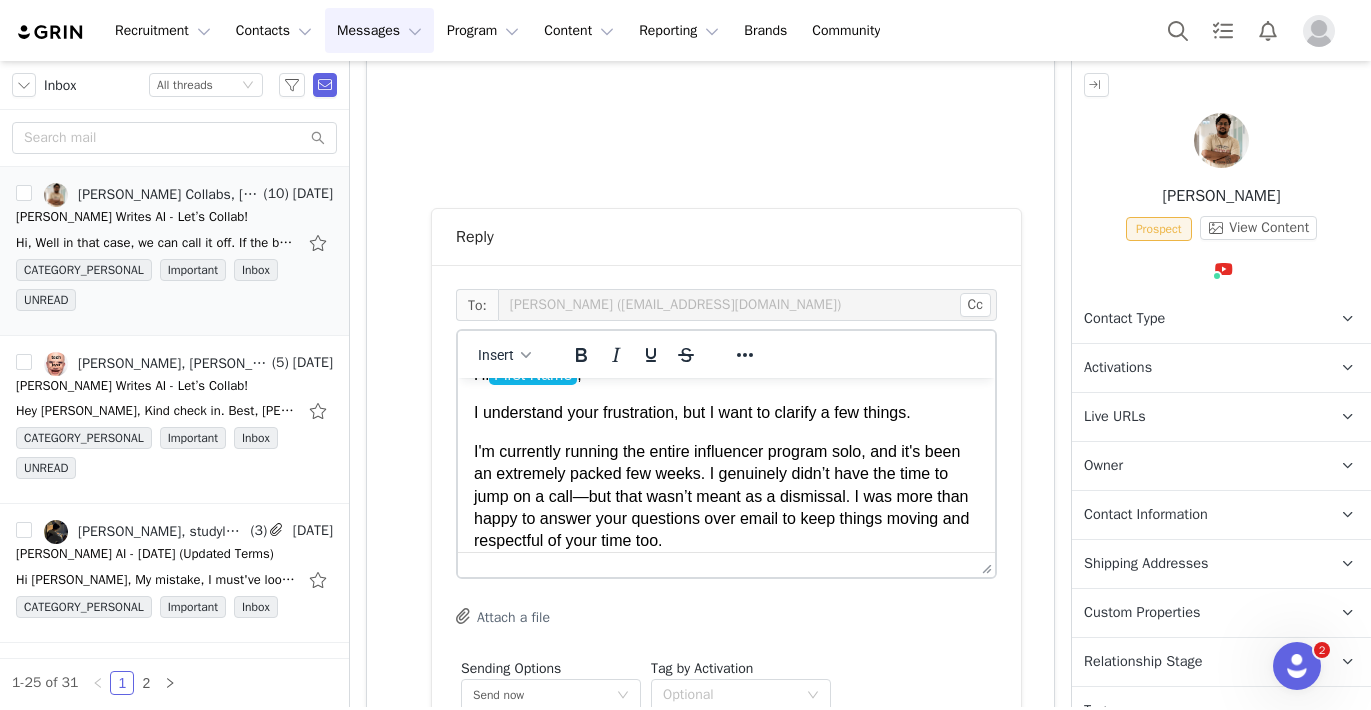 click on "I'm currently running the entire influencer program solo, and it's been an extremely packed few weeks. I genuinely didn’t have the time to jump on a call—but that wasn’t meant as a dismissal. I was more than happy to answer your questions over email to keep things moving and respectful of your time too." at bounding box center [726, 497] 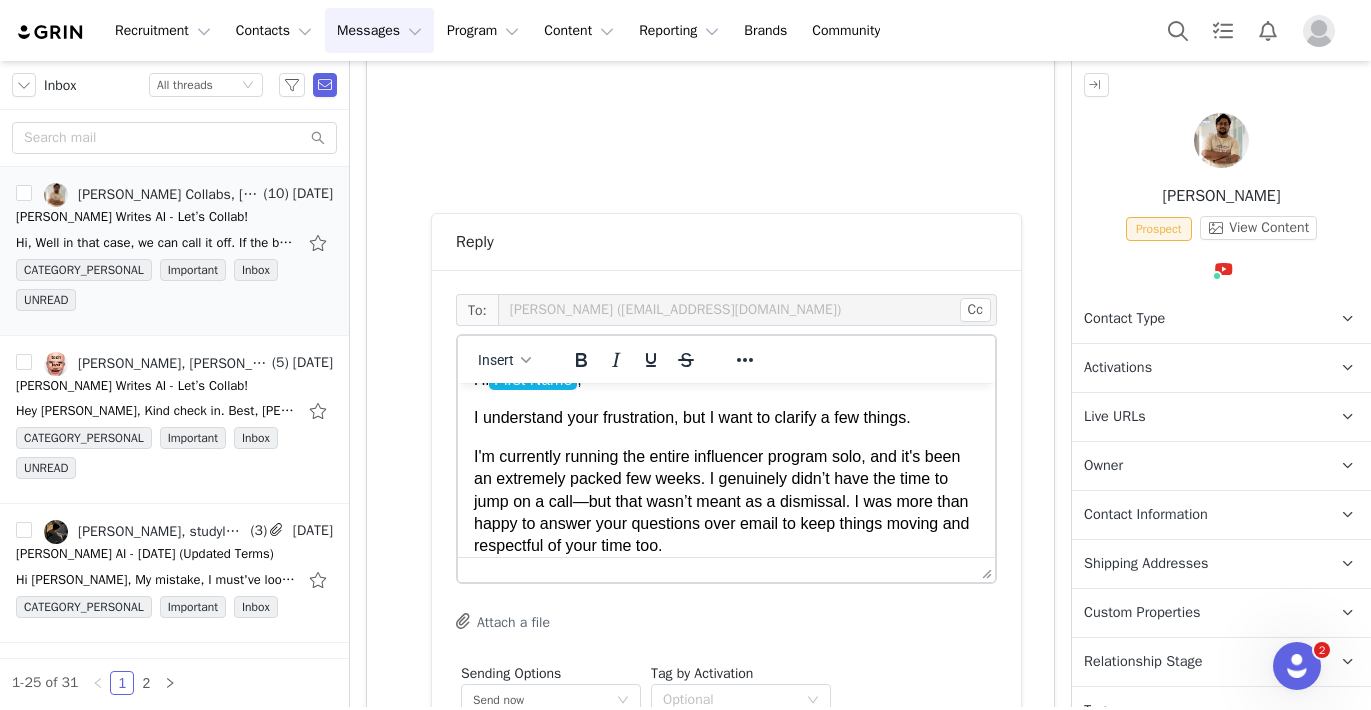 scroll, scrollTop: 606, scrollLeft: 0, axis: vertical 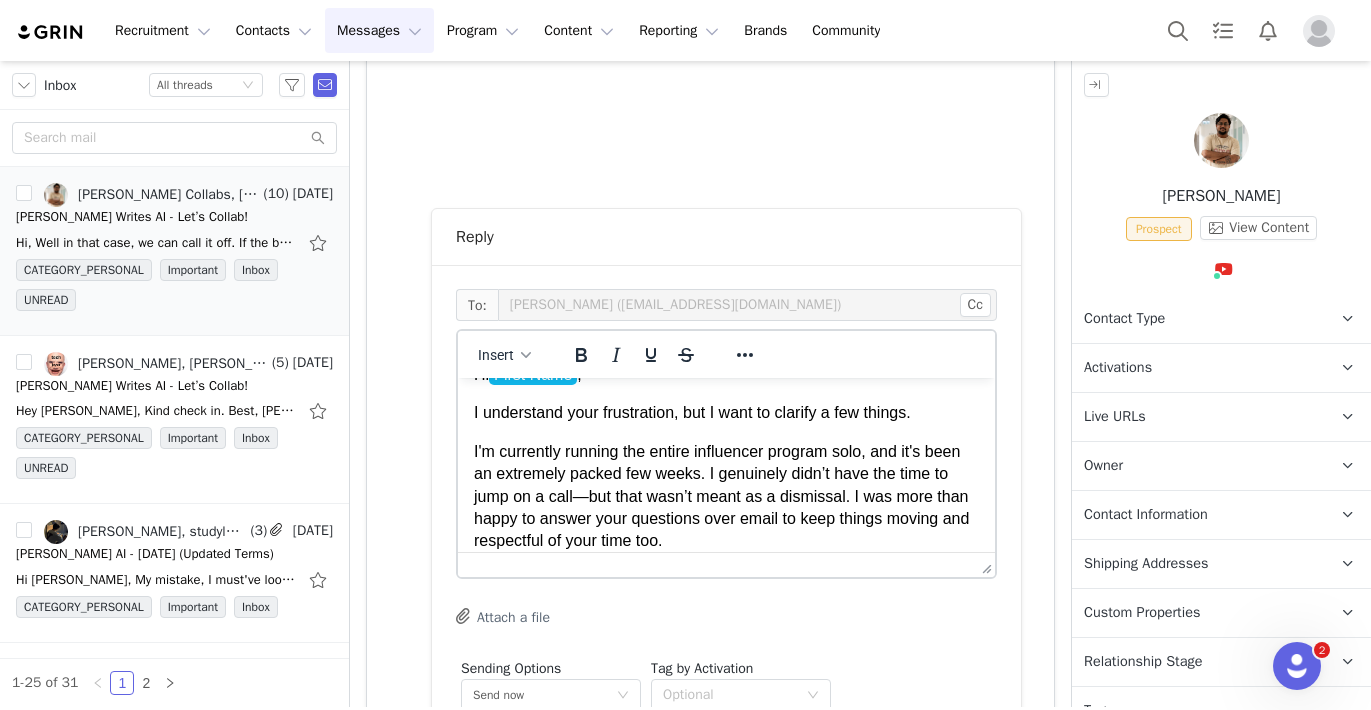 click on "Hi  First Name ,  I understand your frustration, but I want to clarify a few things. I'm currently running the entire influencer program solo, and it's been an extremely packed few weeks. I genuinely didn’t have the time to jump on a call—but that wasn’t meant as a dismissal. I was more than happy to answer your questions over email to keep things moving and respectful of your time too. This collaboration was something I believed in, and I thought we could find a way to work together efficiently—even asynchronously. Wishing you all the best either way. Best, [PERSON_NAME]" at bounding box center (726, 538) 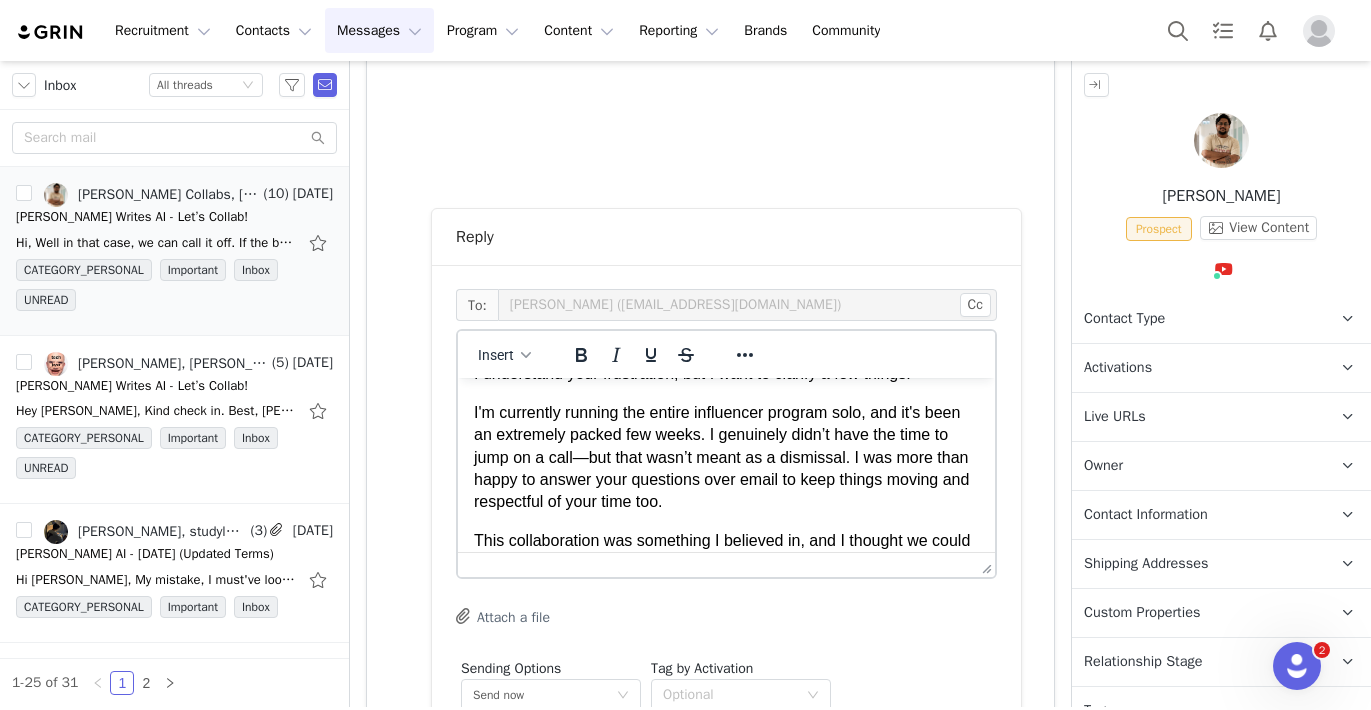 scroll, scrollTop: 70, scrollLeft: 0, axis: vertical 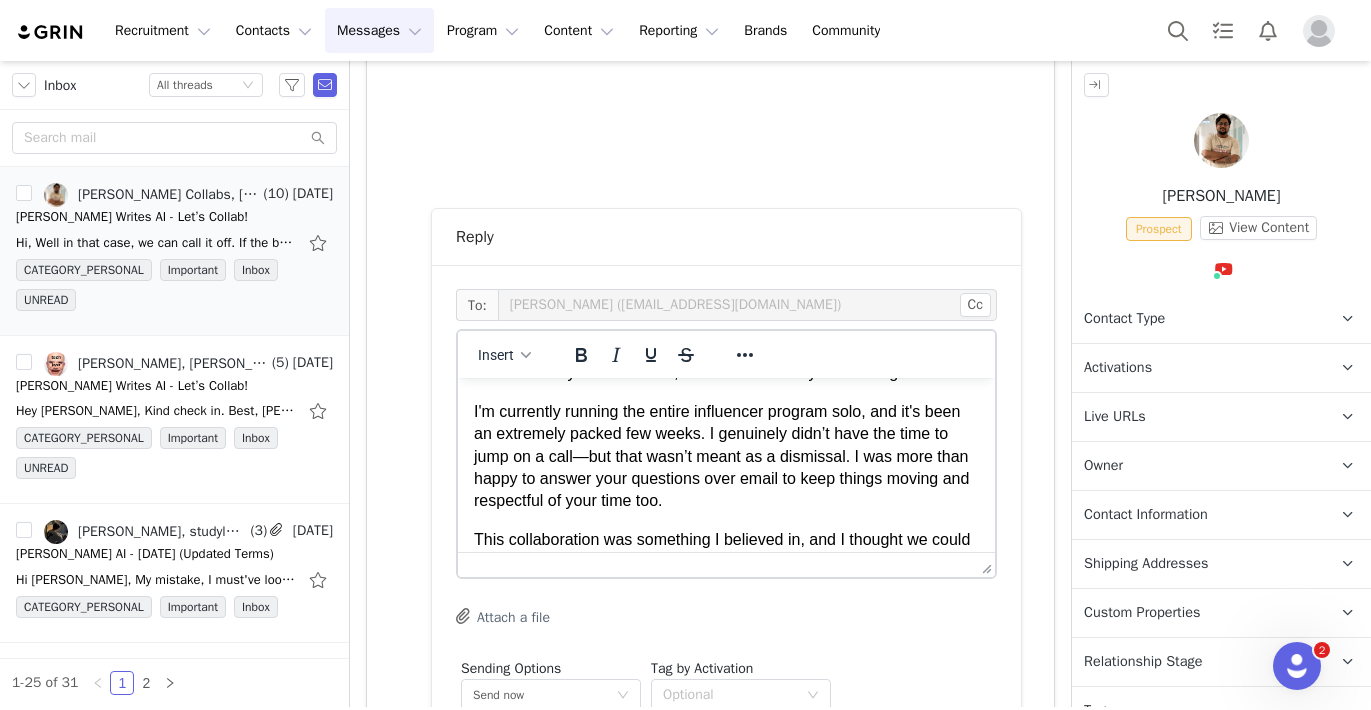 click on "I'm currently running the entire influencer program solo, and it's been an extremely packed few weeks. I genuinely didn’t have the time to jump on a call—but that wasn’t meant as a dismissal. I was more than happy to answer your questions over email to keep things moving and respectful of your time too." at bounding box center (726, 457) 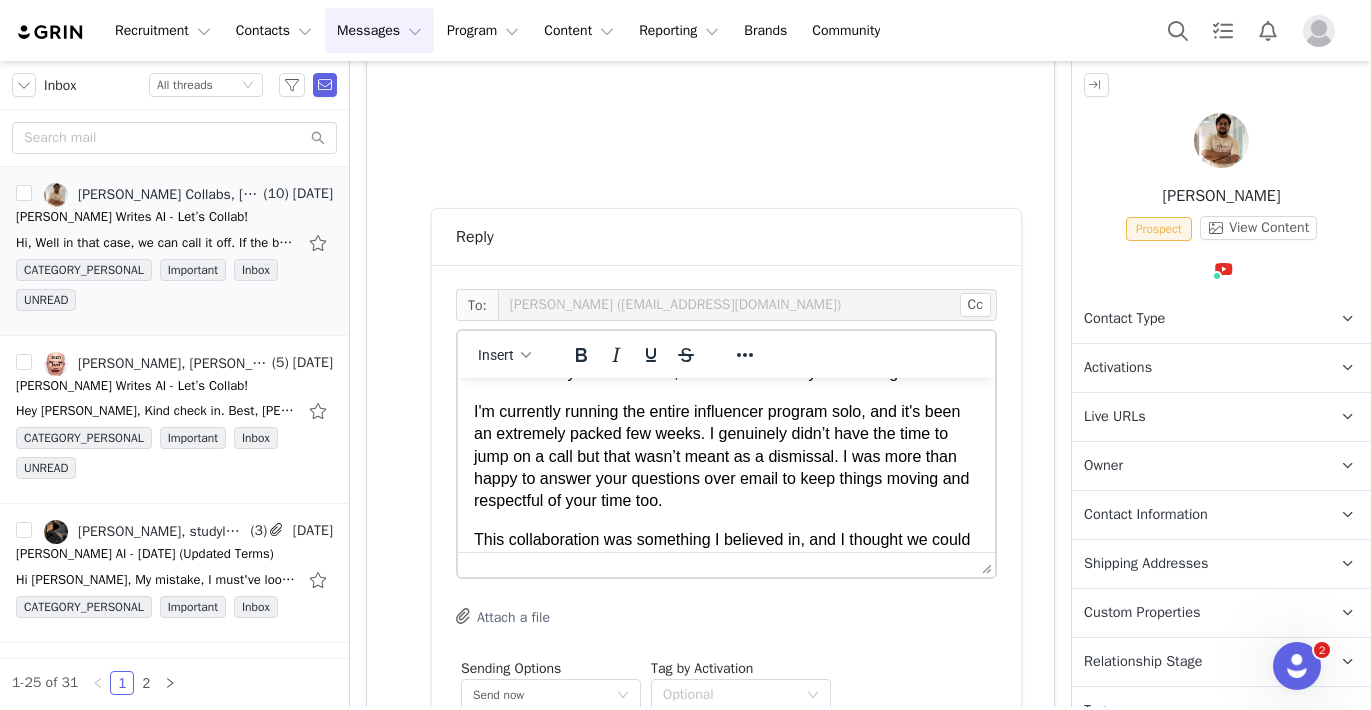 click on "I'm currently running the entire influencer program solo, and it's been an extremely packed few weeks. I genuinely didn’t have the time to jump on a call but that wasn’t meant as a dismissal. I was more than happy to answer your questions over email to keep things moving and respectful of your time too." at bounding box center (726, 457) 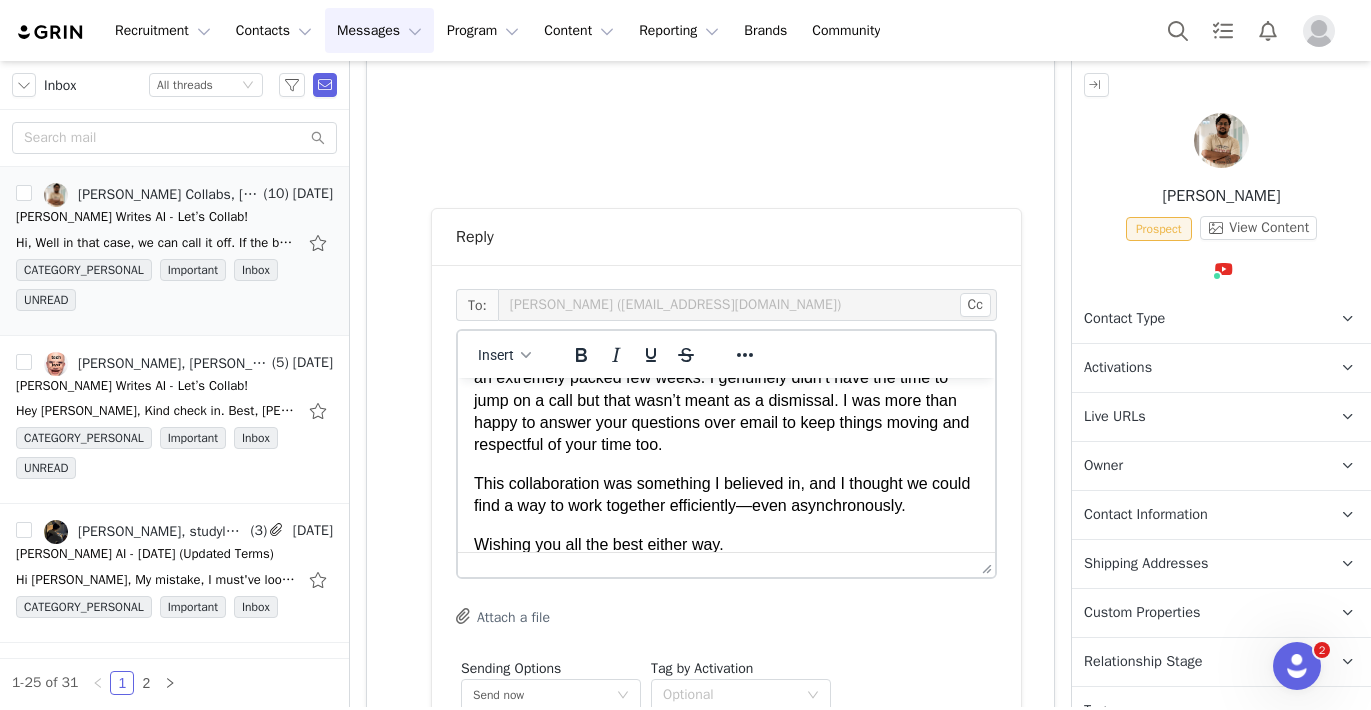 scroll, scrollTop: 144, scrollLeft: 0, axis: vertical 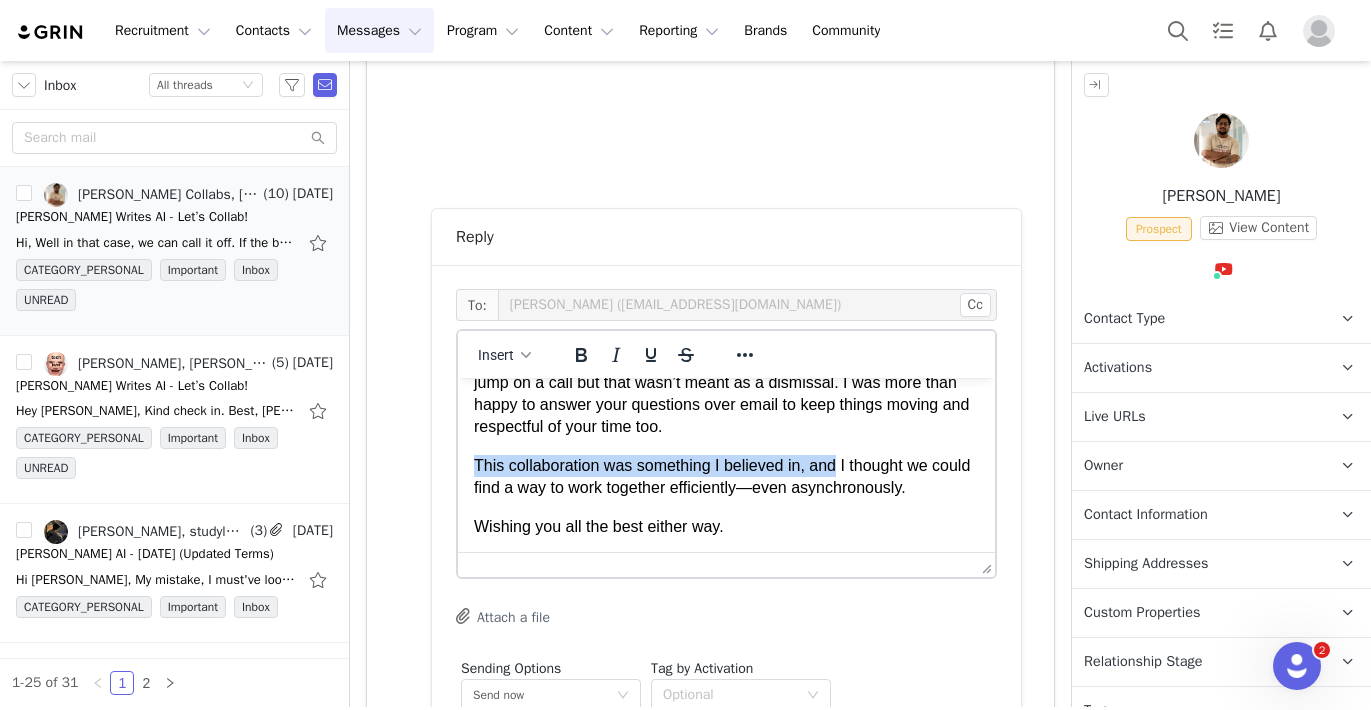 drag, startPoint x: 841, startPoint y: 465, endPoint x: 368, endPoint y: 456, distance: 473.0856 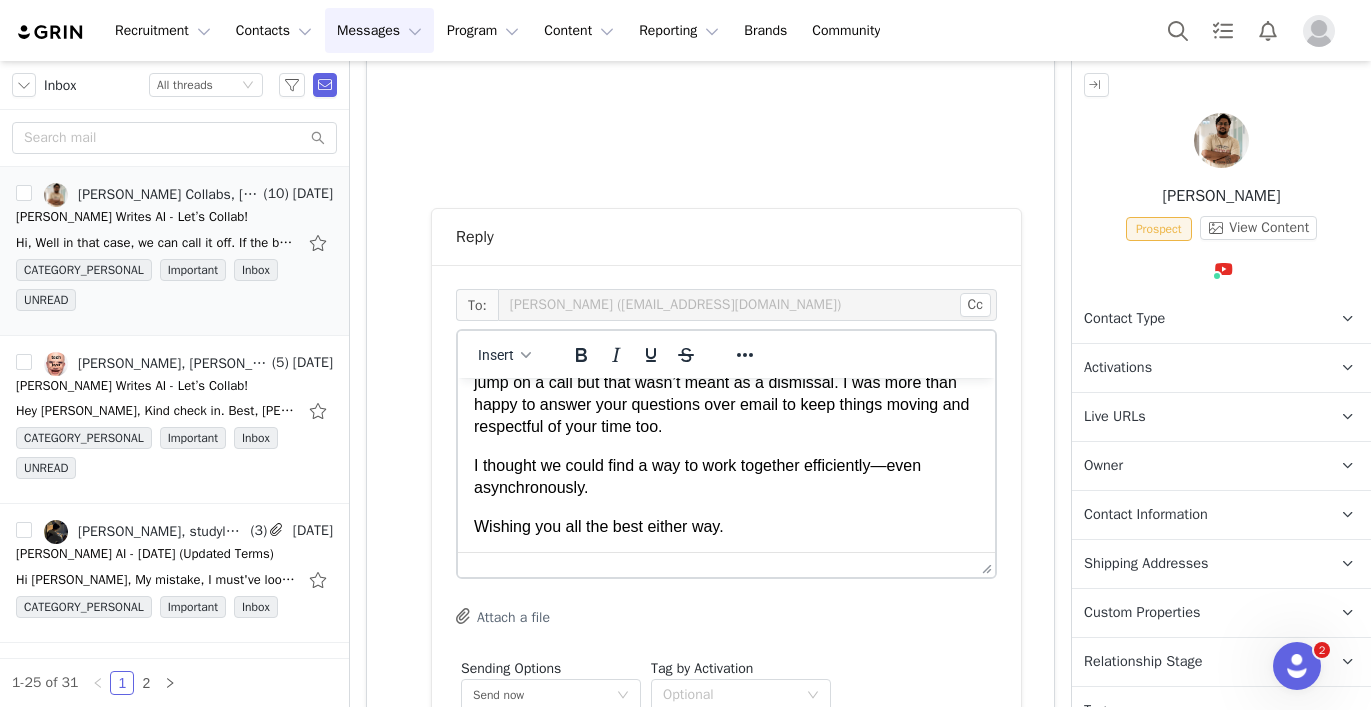 drag, startPoint x: 737, startPoint y: 494, endPoint x: 462, endPoint y: 460, distance: 277.09384 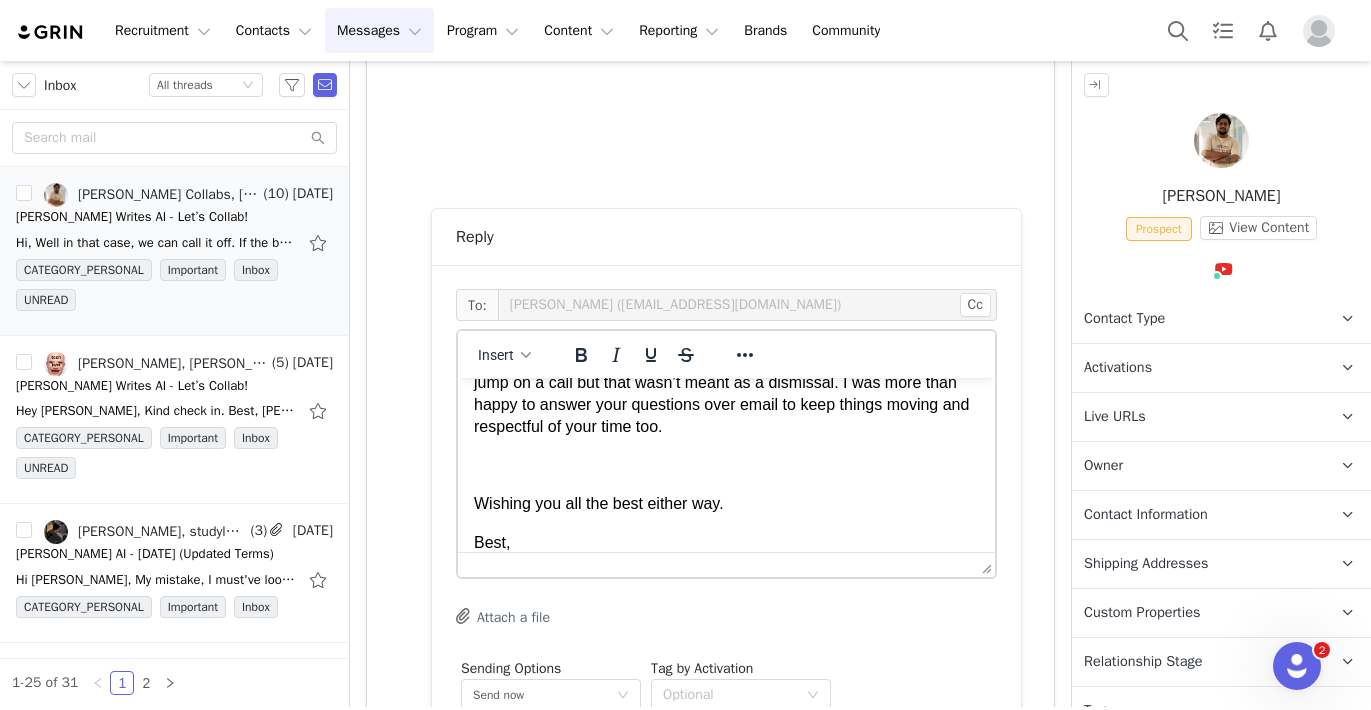 scroll, scrollTop: 142, scrollLeft: 0, axis: vertical 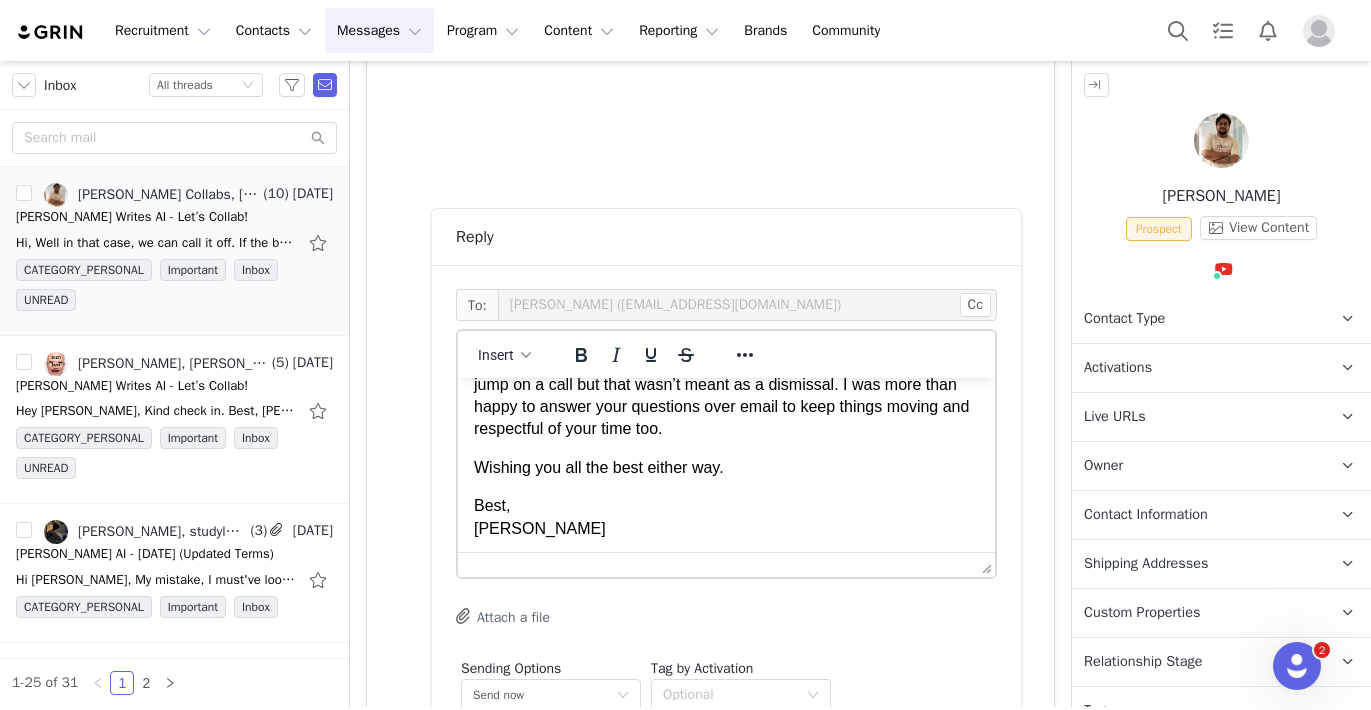 click on "Best, [PERSON_NAME]" at bounding box center (726, 517) 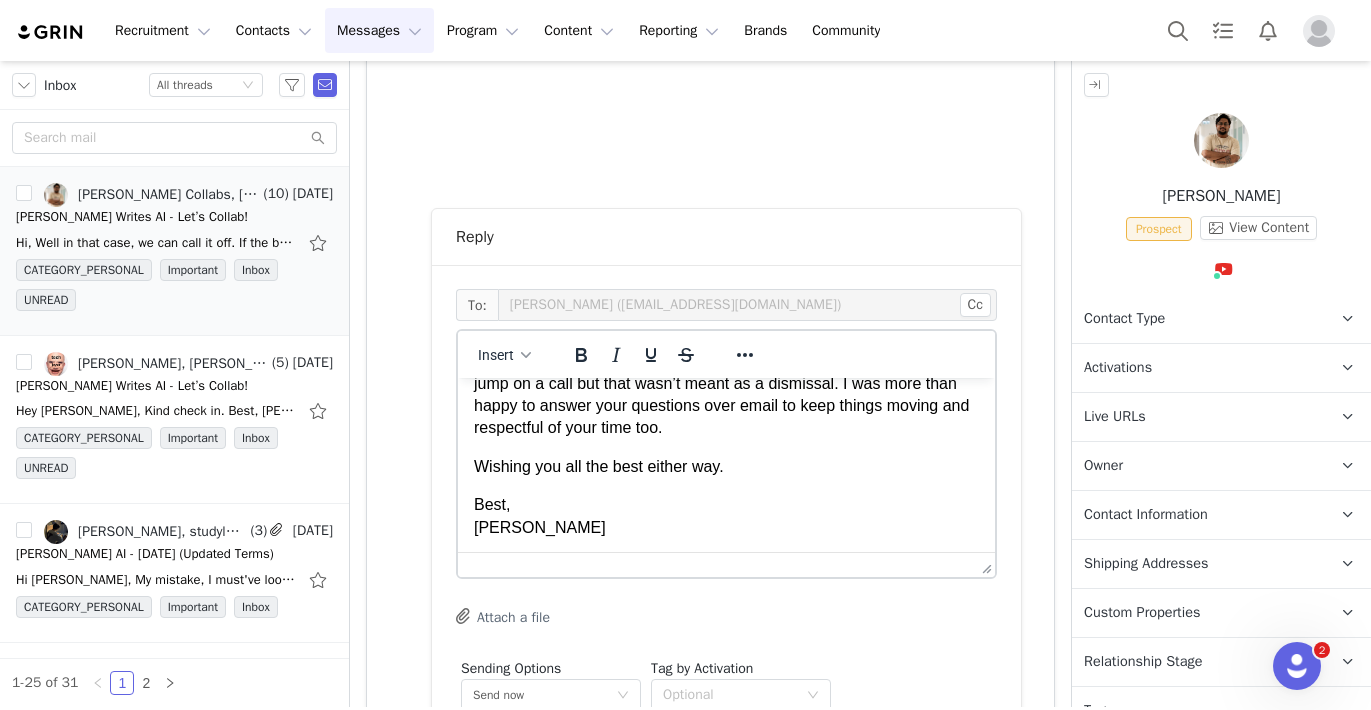 scroll, scrollTop: 142, scrollLeft: 0, axis: vertical 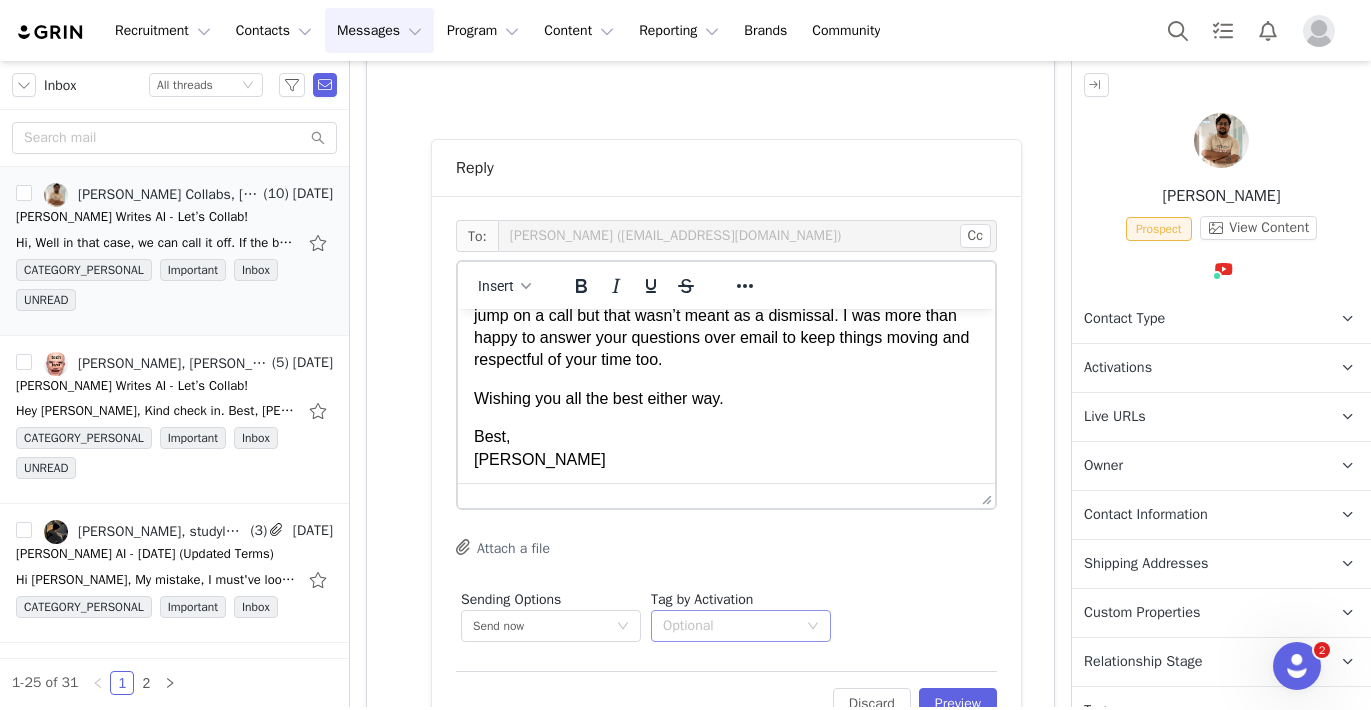 click on "Optional" at bounding box center (730, 626) 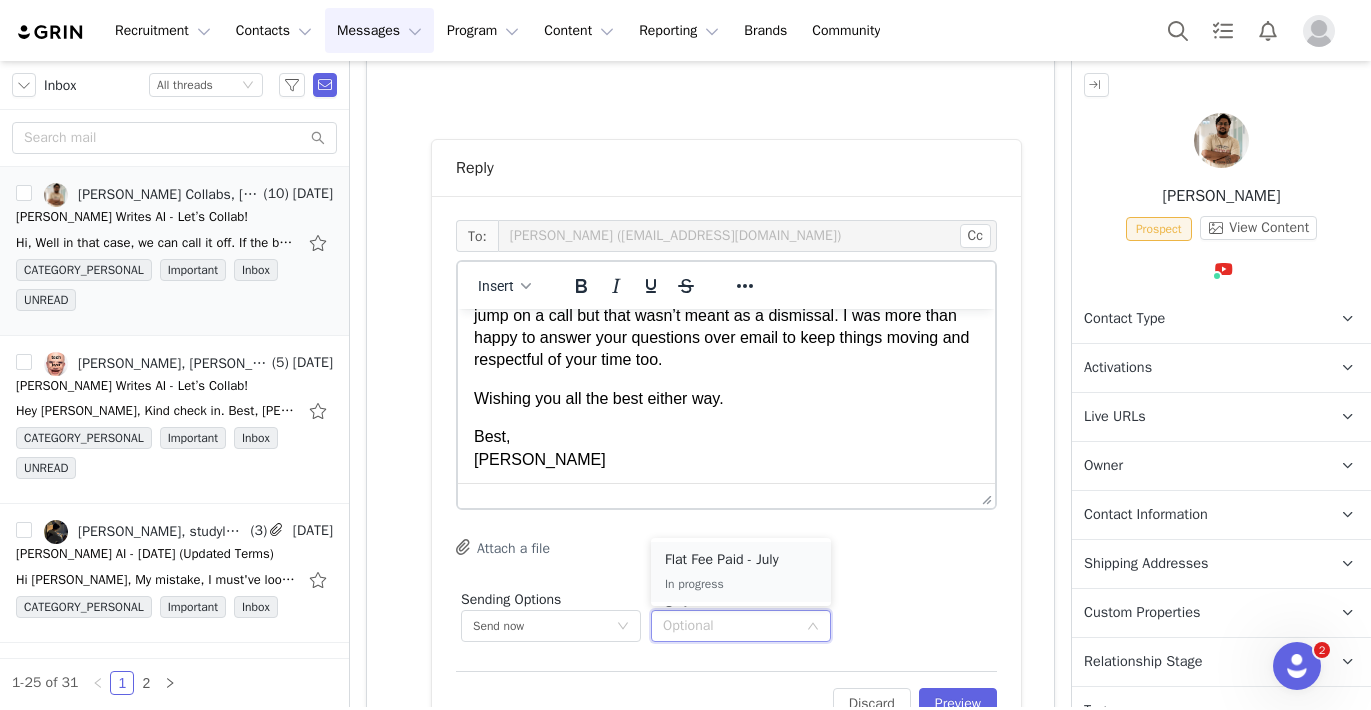 click on "Flat Fee Paid - July" at bounding box center [741, 560] 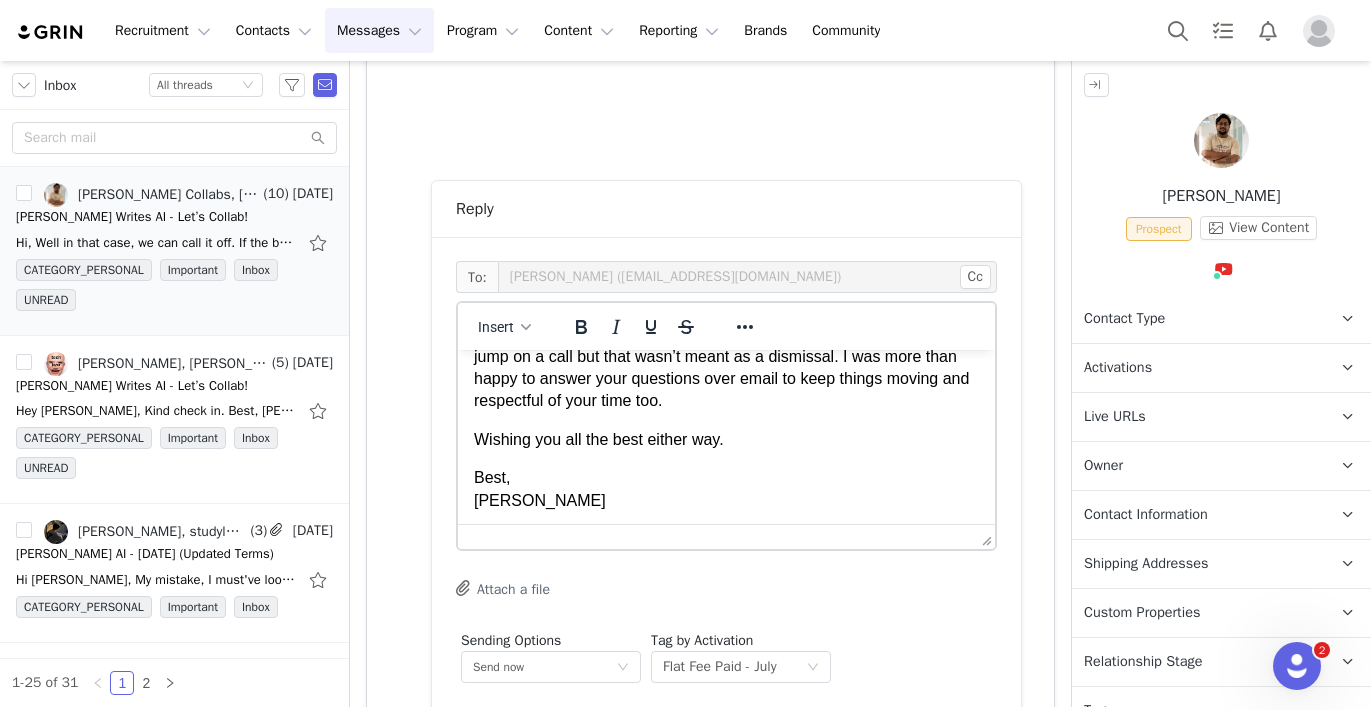 scroll, scrollTop: 602, scrollLeft: 0, axis: vertical 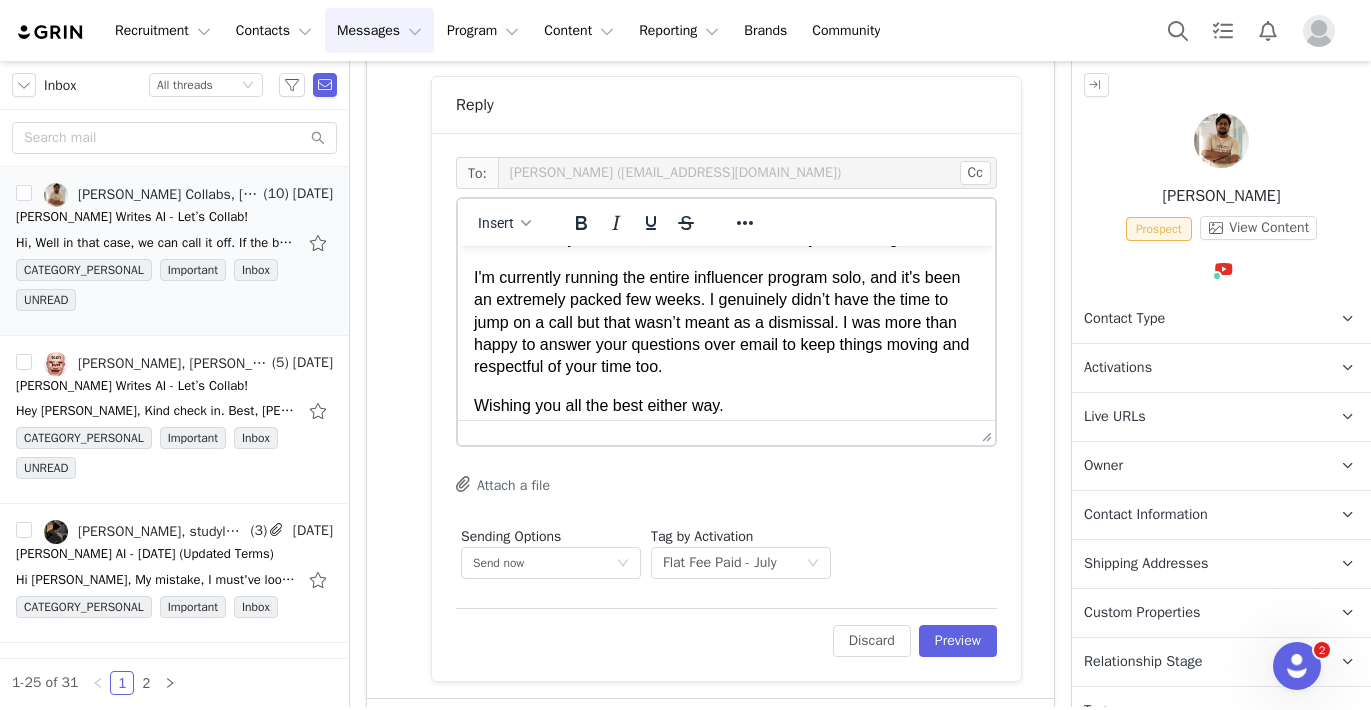 click on "I'm currently running the entire influencer program solo, and it's been an extremely packed few weeks. I genuinely didn’t have the time to jump on a call but that wasn’t meant as a dismissal. I was more than happy to answer your questions over email to keep things moving and respectful of your time too." at bounding box center [726, 323] 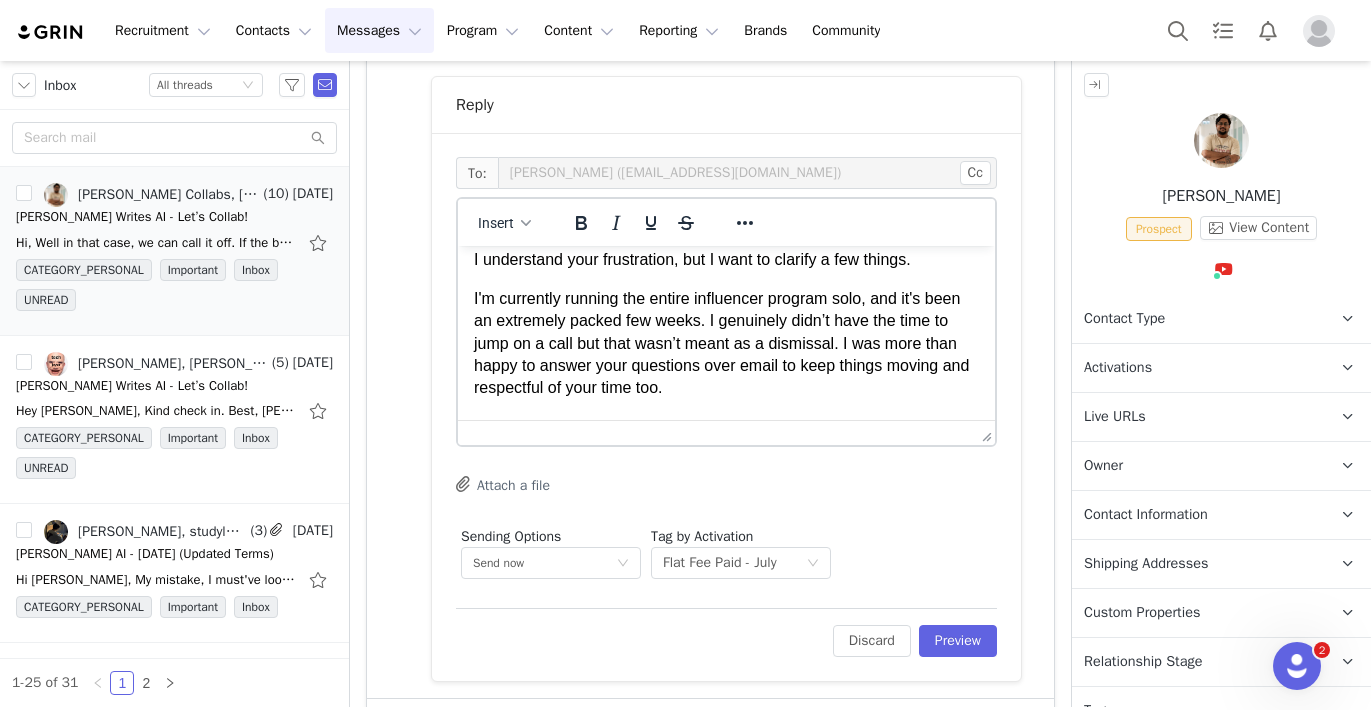 scroll, scrollTop: 55, scrollLeft: 0, axis: vertical 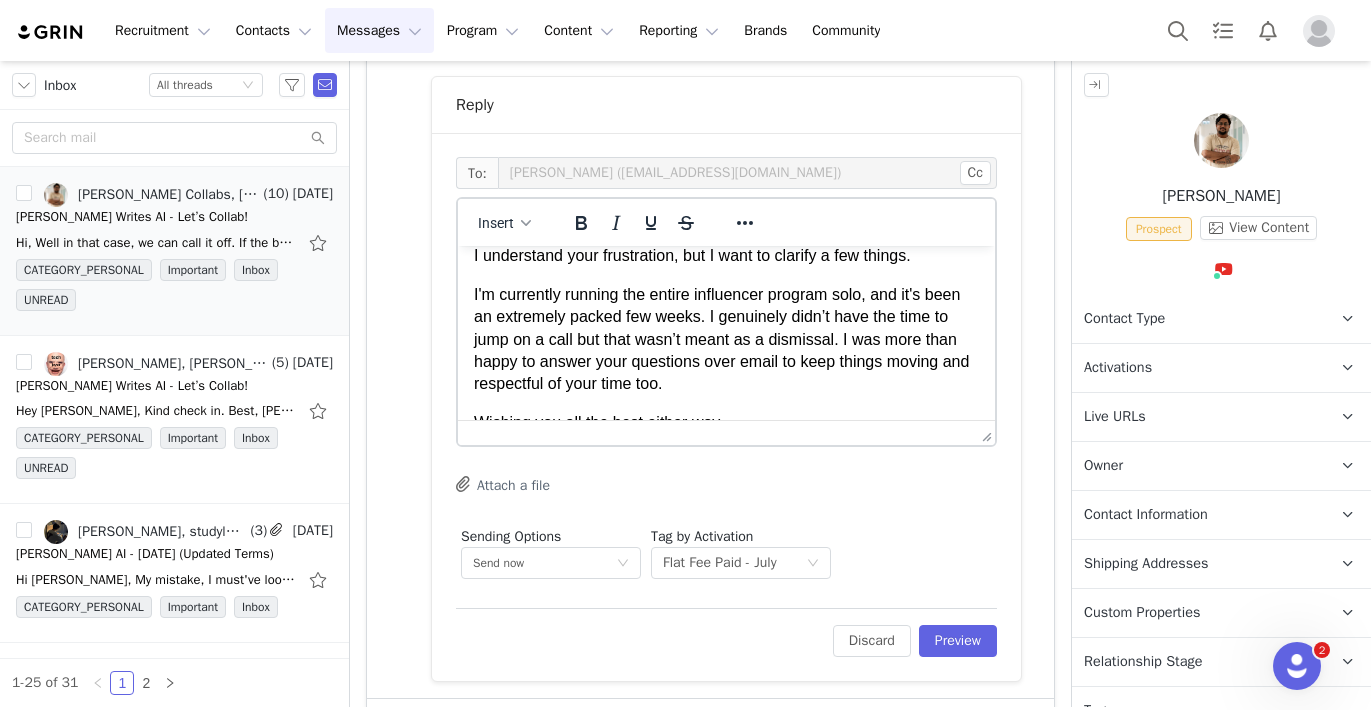 click on "I'm currently running the entire influencer program solo, and it's been an extremely packed few weeks. I genuinely didn’t have the time to jump on a call but that wasn’t meant as a dismissal. I was more than happy to answer your questions over email to keep things moving and respectful of your time too." at bounding box center [726, 340] 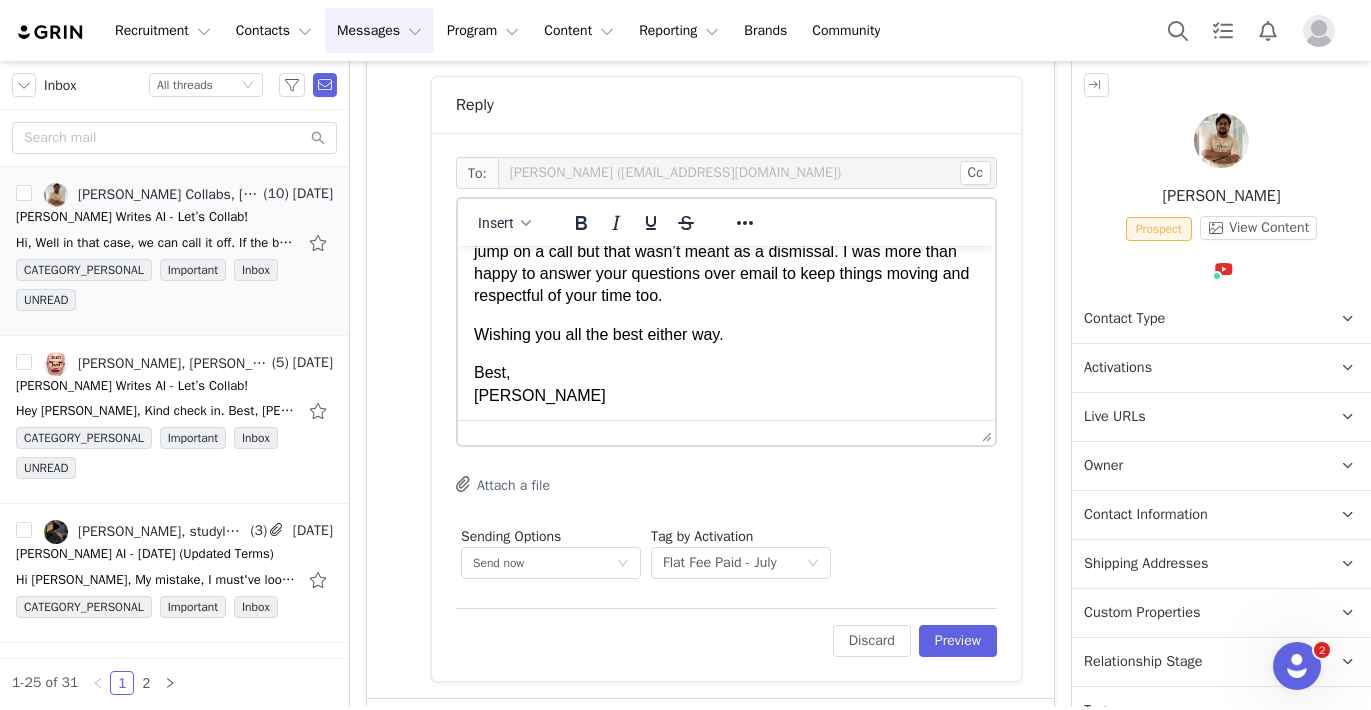 scroll, scrollTop: 142, scrollLeft: 0, axis: vertical 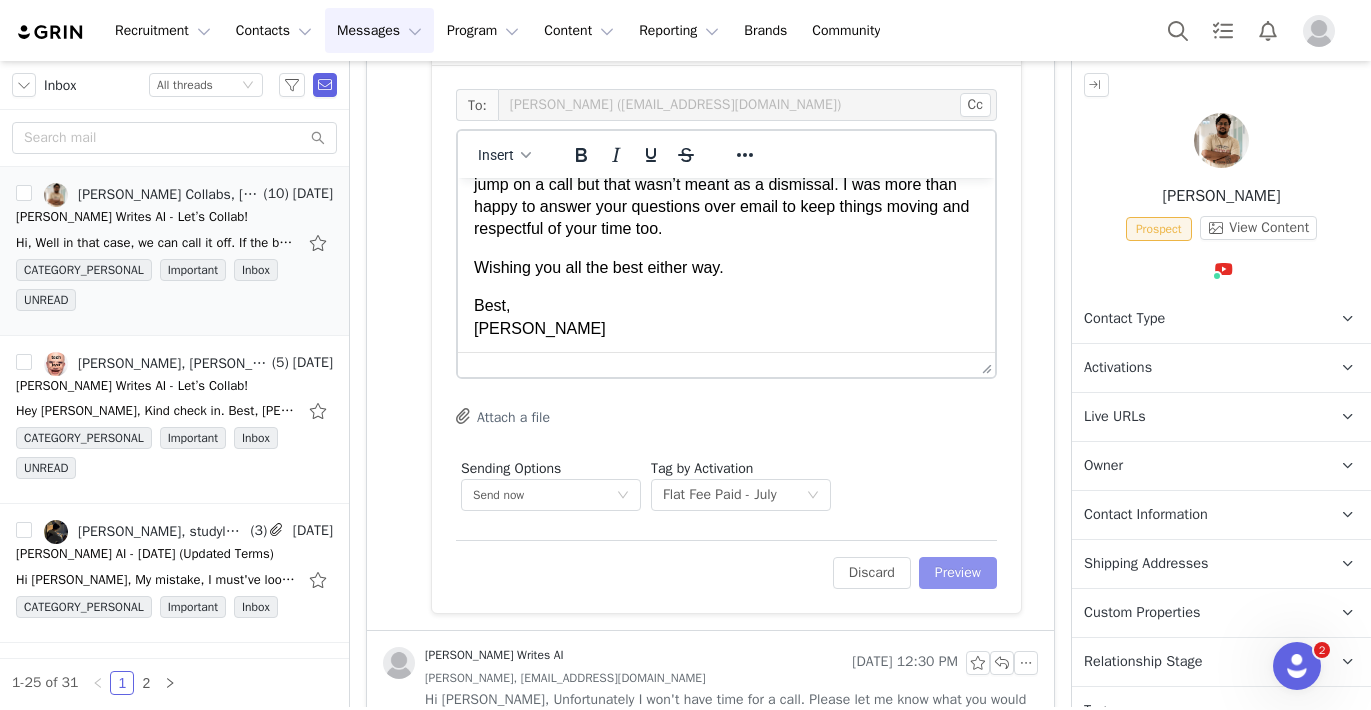 click on "Preview" at bounding box center (958, 573) 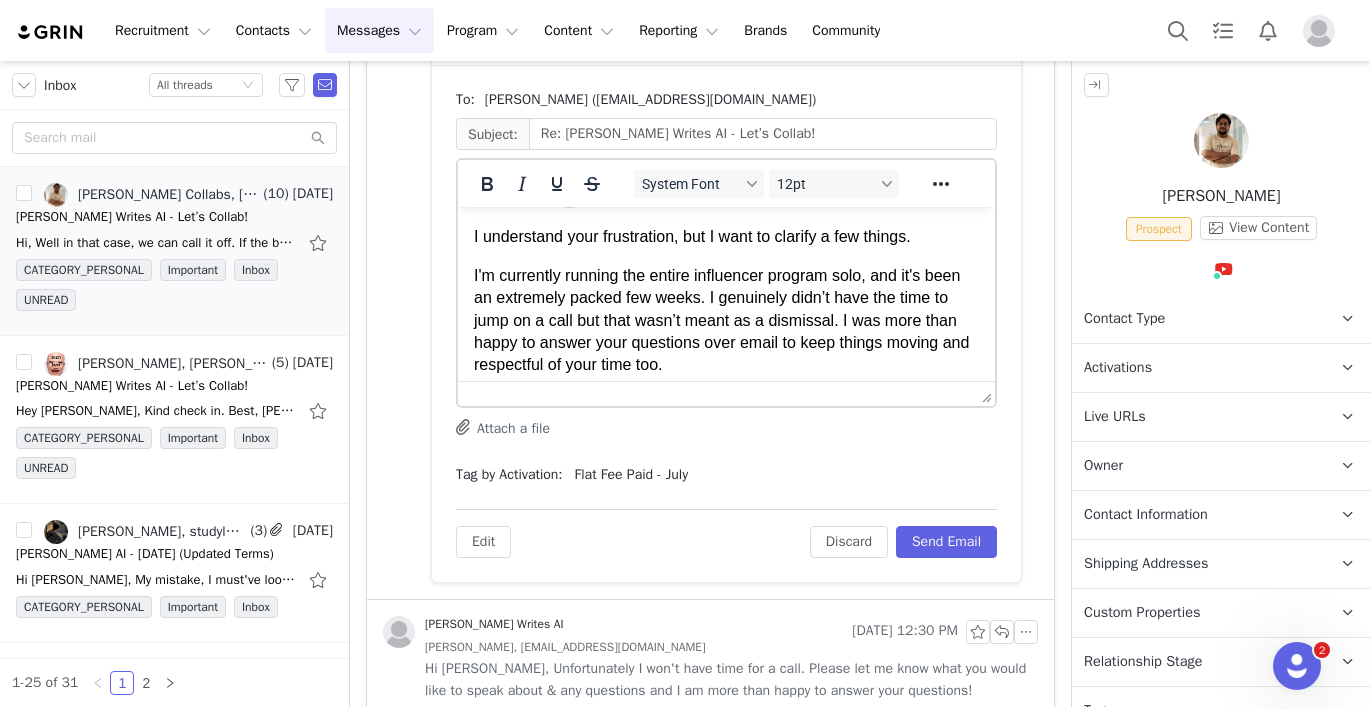 scroll, scrollTop: 39, scrollLeft: 0, axis: vertical 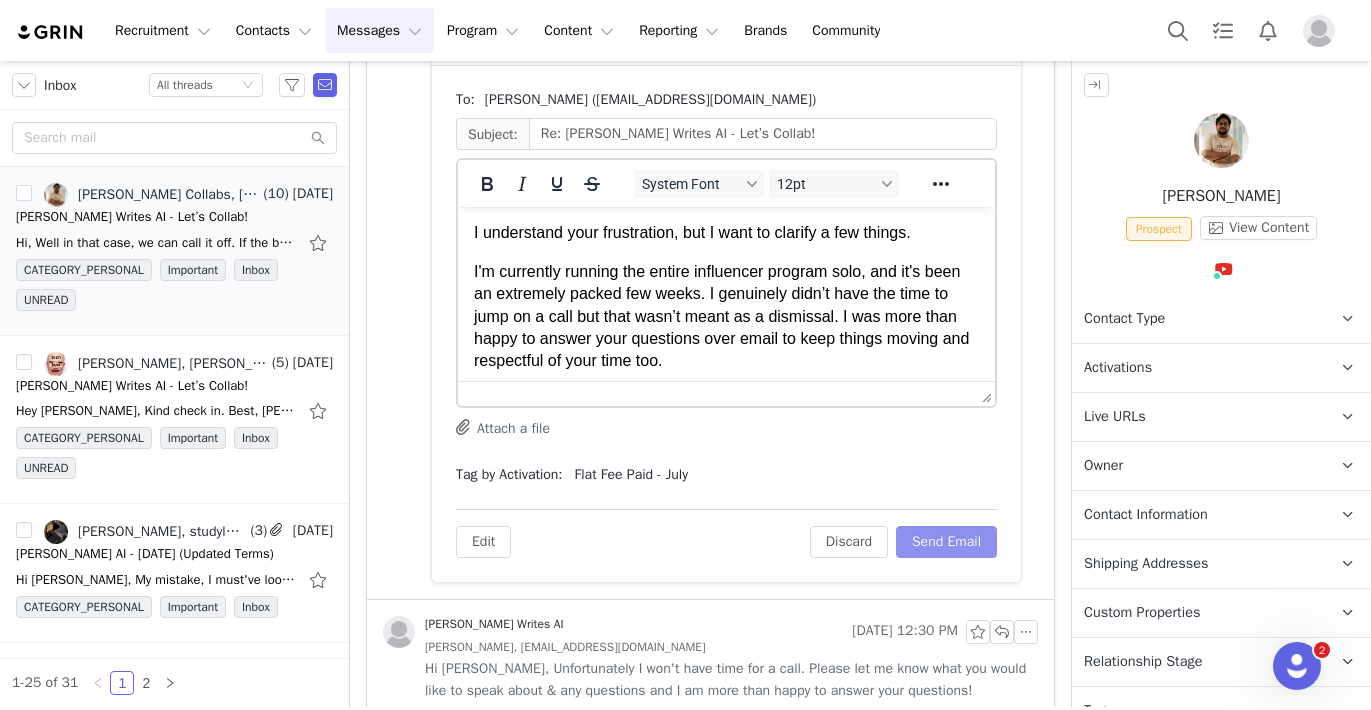 click on "Send Email" at bounding box center (946, 542) 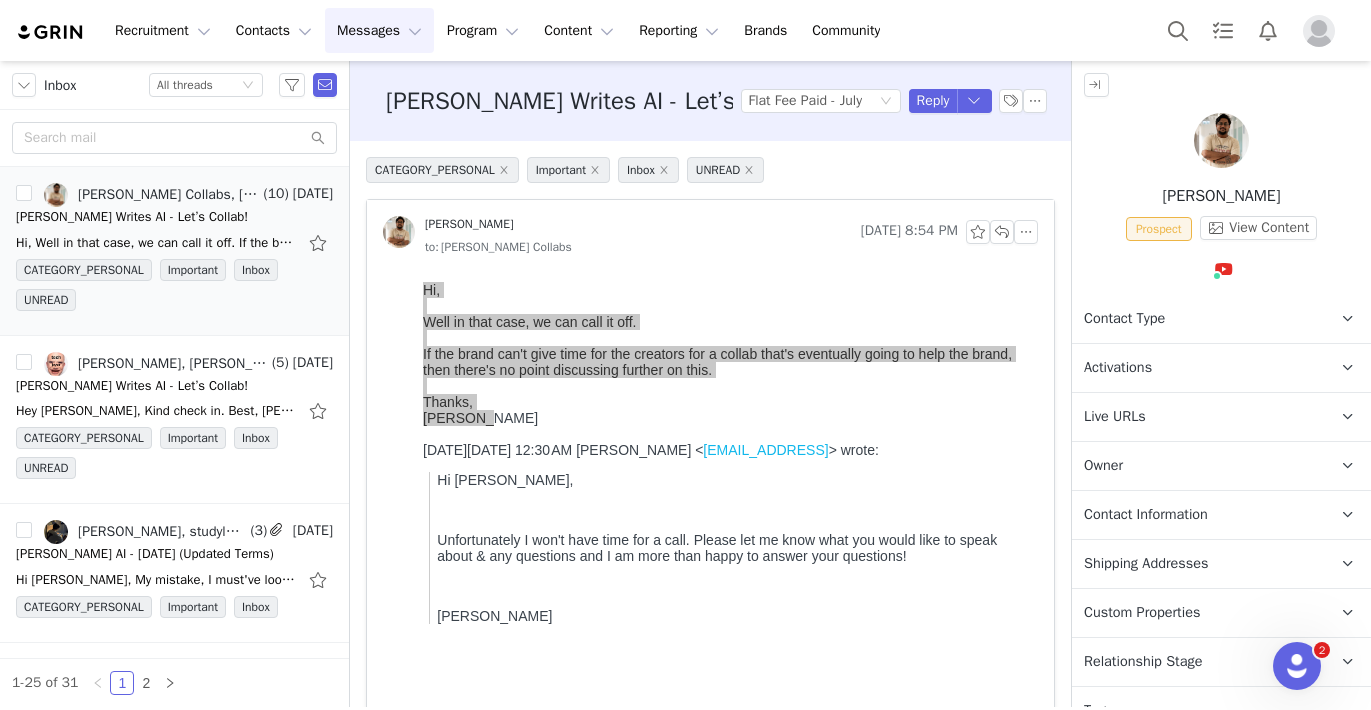 scroll, scrollTop: -1, scrollLeft: 0, axis: vertical 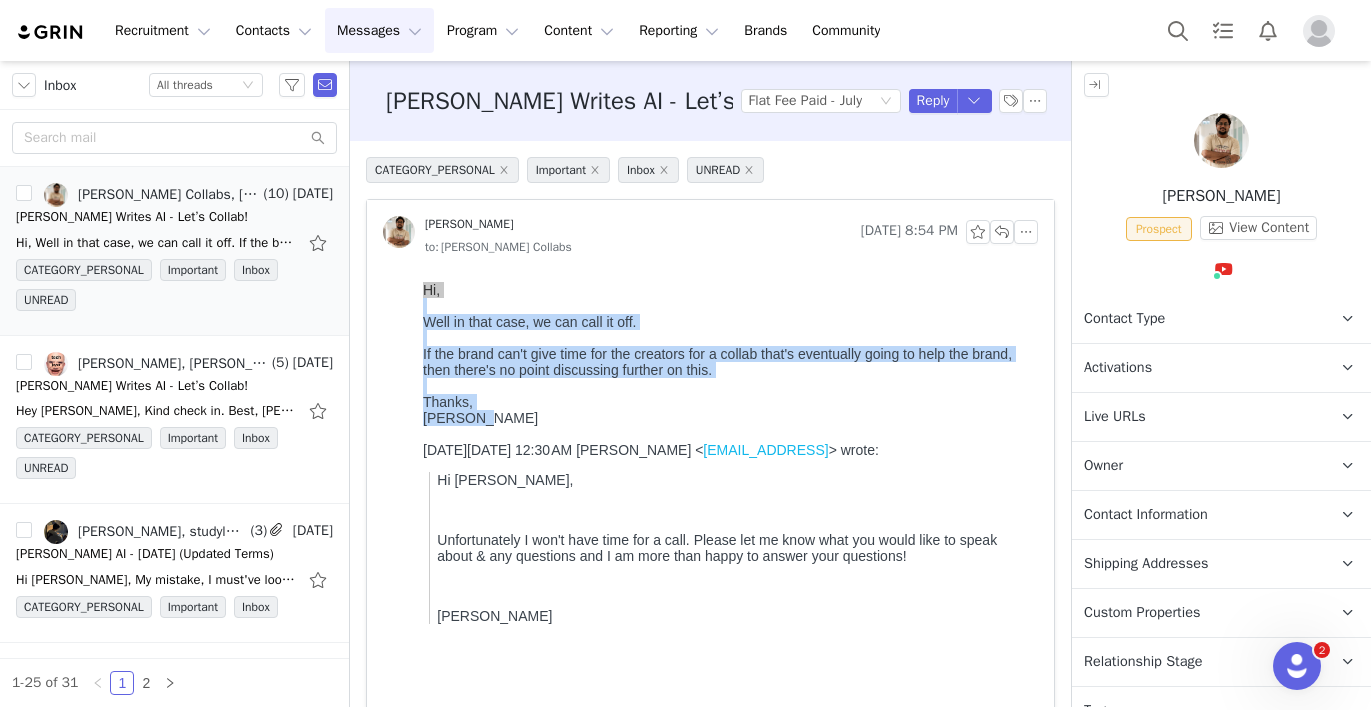 click at bounding box center (726, 338) 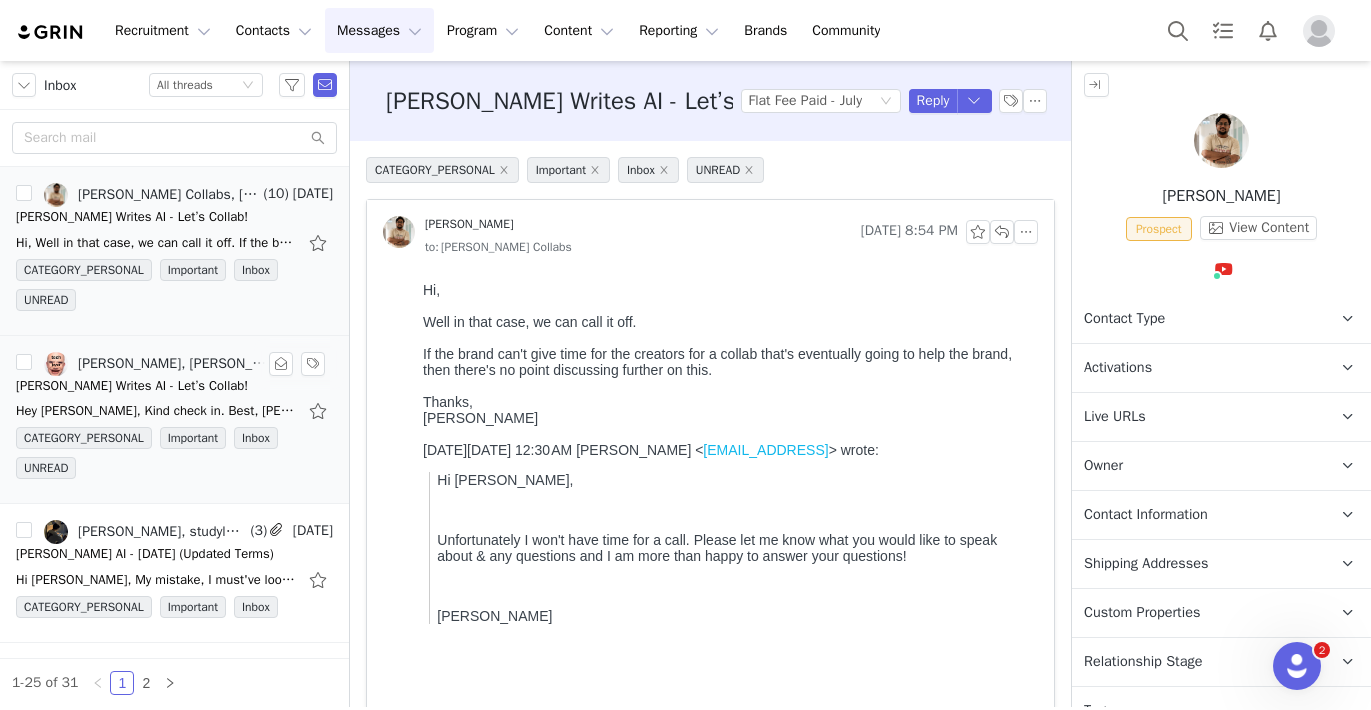 click on "[PERSON_NAME] Writes AI - Let’s Collab!" at bounding box center [132, 386] 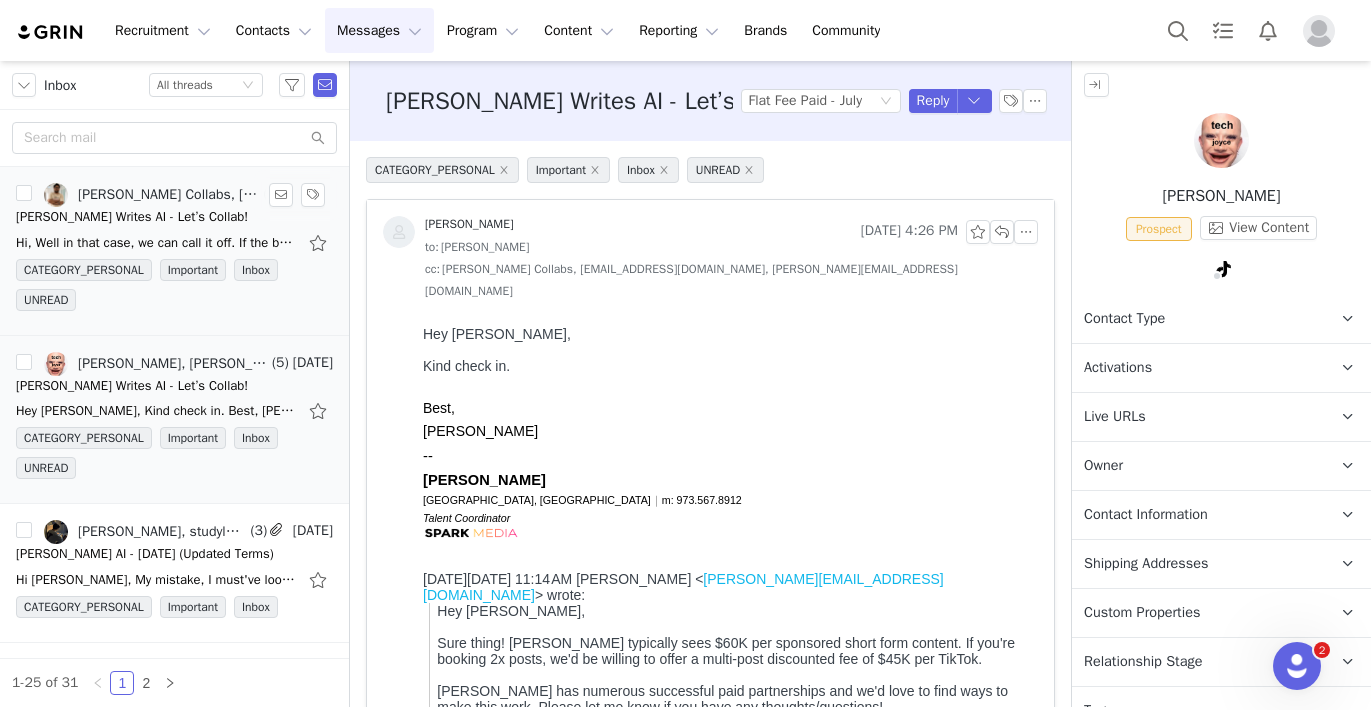 click on "Hi, Well in that case, we can call it off. If the brand can't give time for the creators for a collab that's eventually going to help the brand, then there's no point discussing further on" at bounding box center [174, 243] 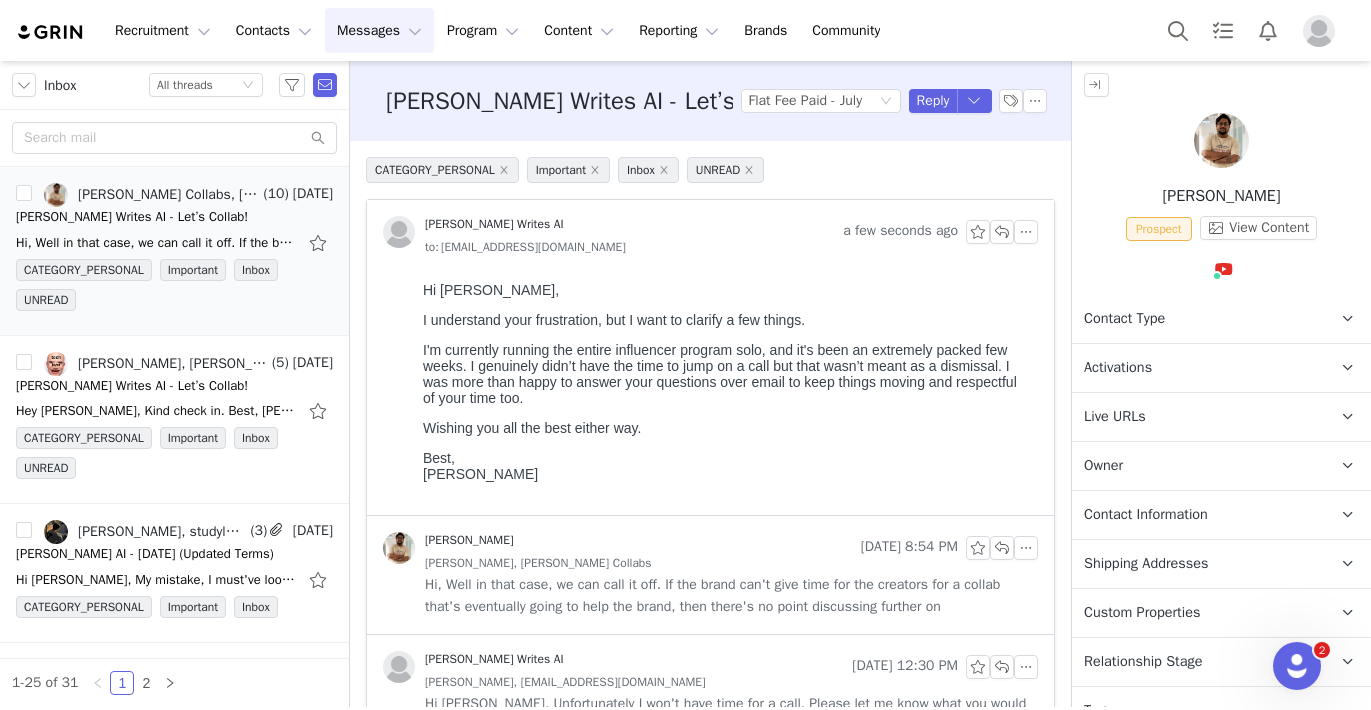 scroll, scrollTop: 0, scrollLeft: 0, axis: both 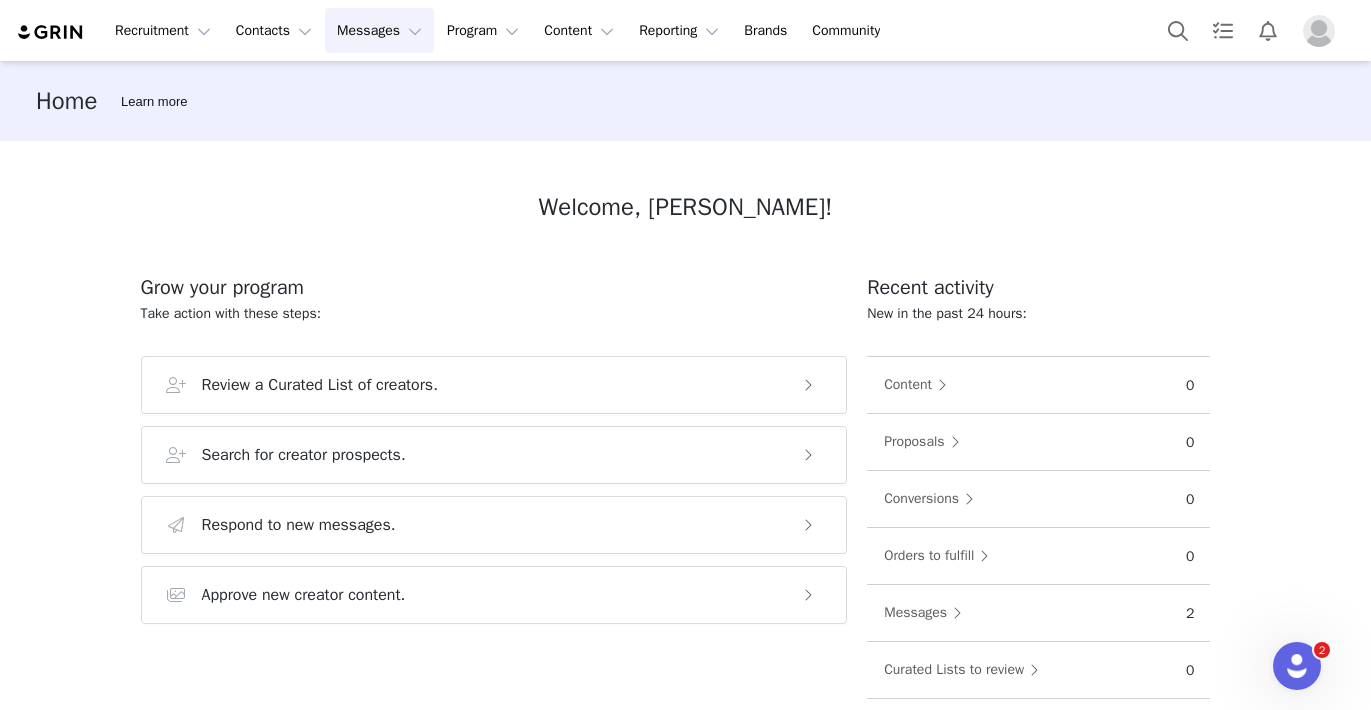 click on "Messages Messages" at bounding box center [379, 30] 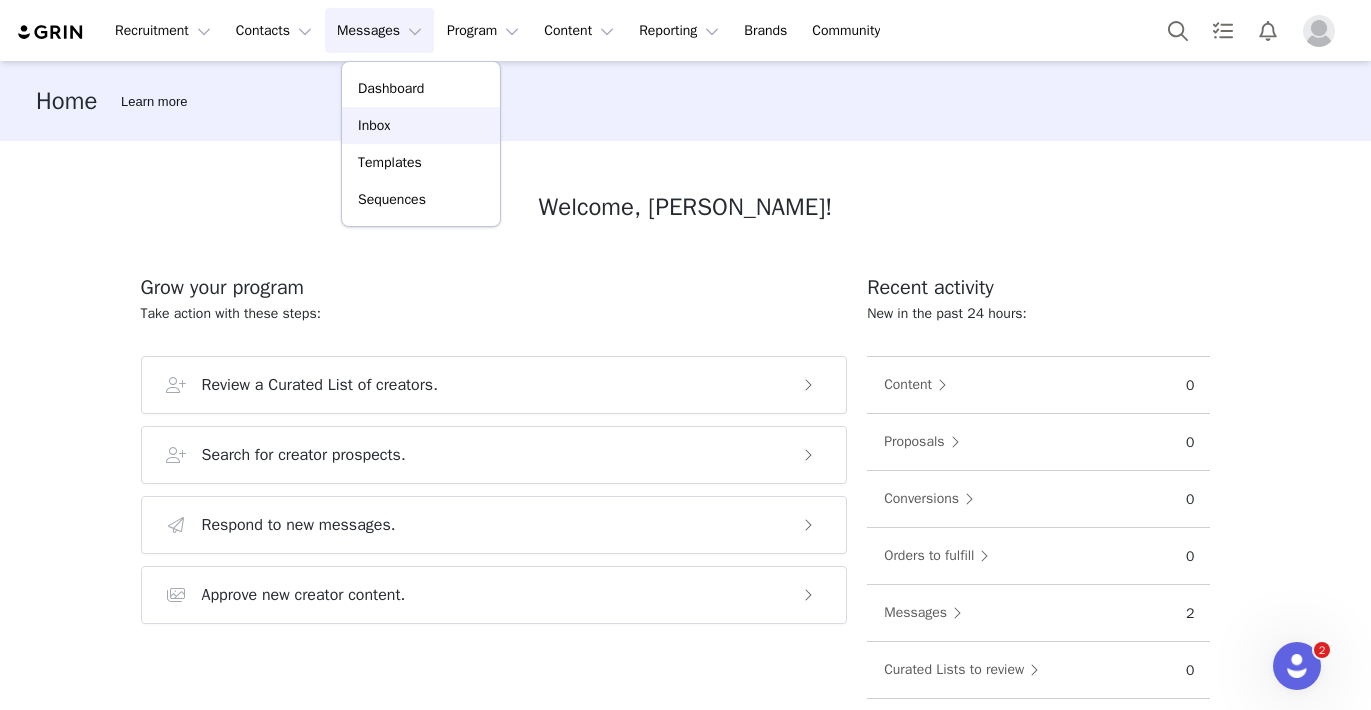 click on "Inbox" at bounding box center [421, 125] 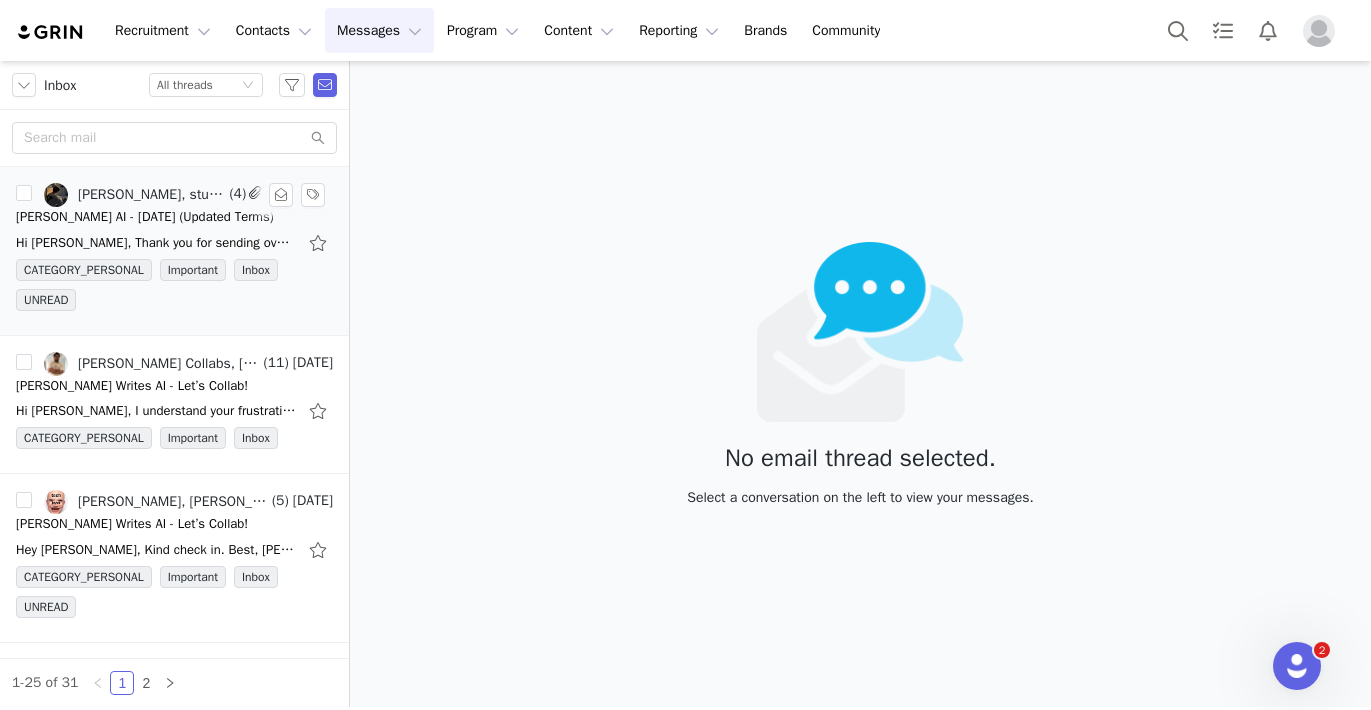 click on "Hi [PERSON_NAME], Thank you for sending over the contract. Please find attached for the signed contract :) Best, Aeon. [DATE][DATE] 10:09 pm, [PERSON_NAME] <[EMAIL_ADDRESS]> wrote:" at bounding box center (174, 243) 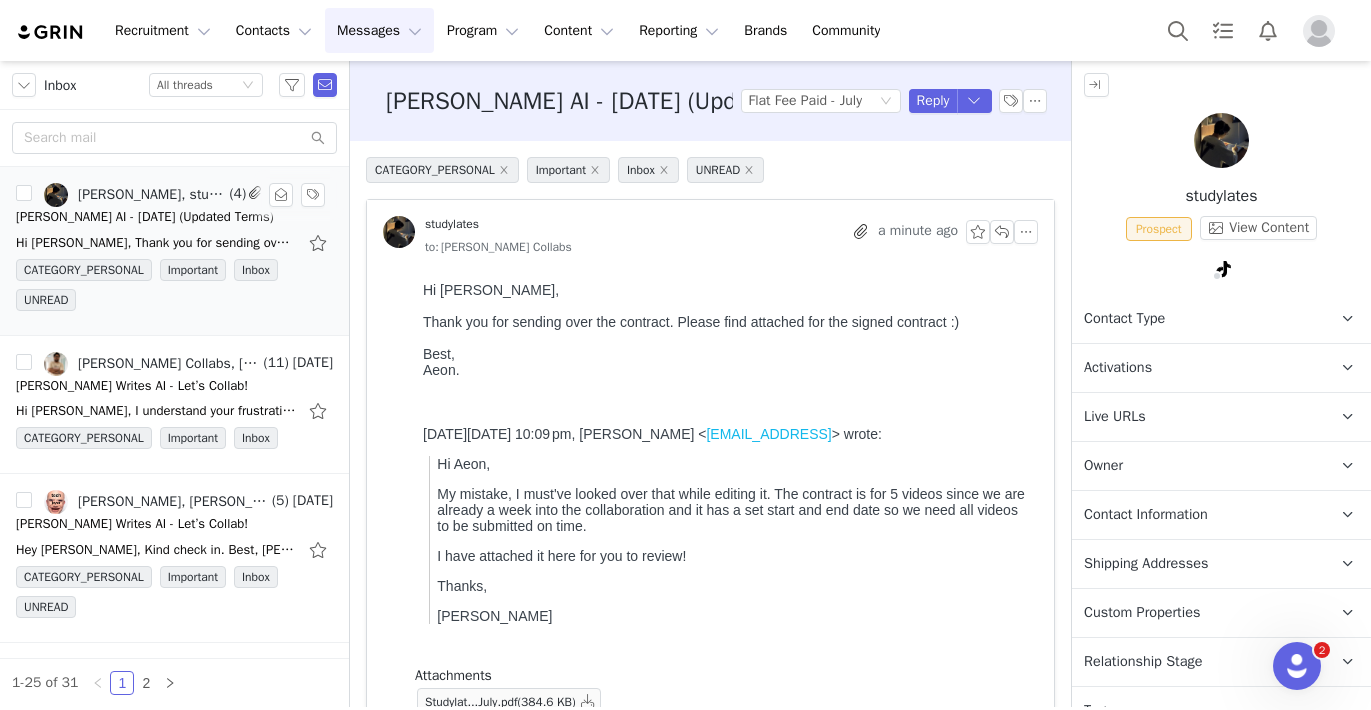 scroll, scrollTop: 0, scrollLeft: 0, axis: both 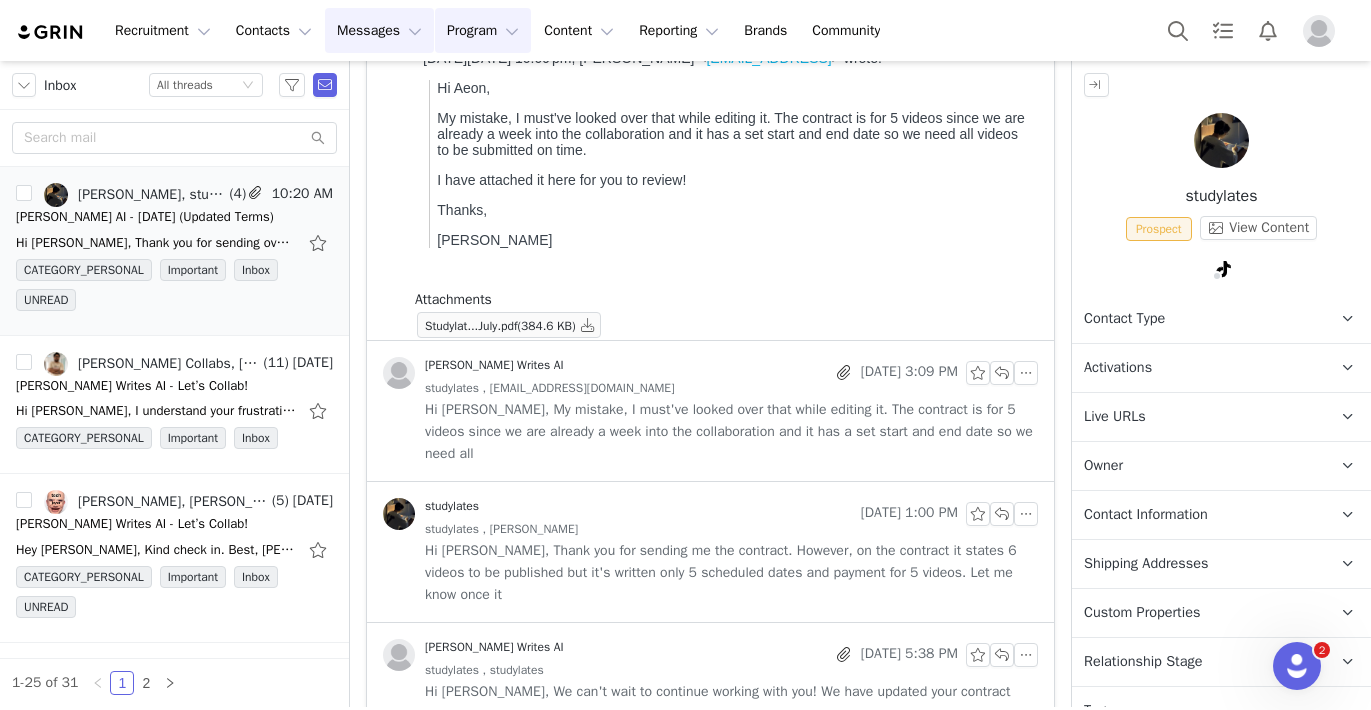 click on "Program Program" at bounding box center [483, 30] 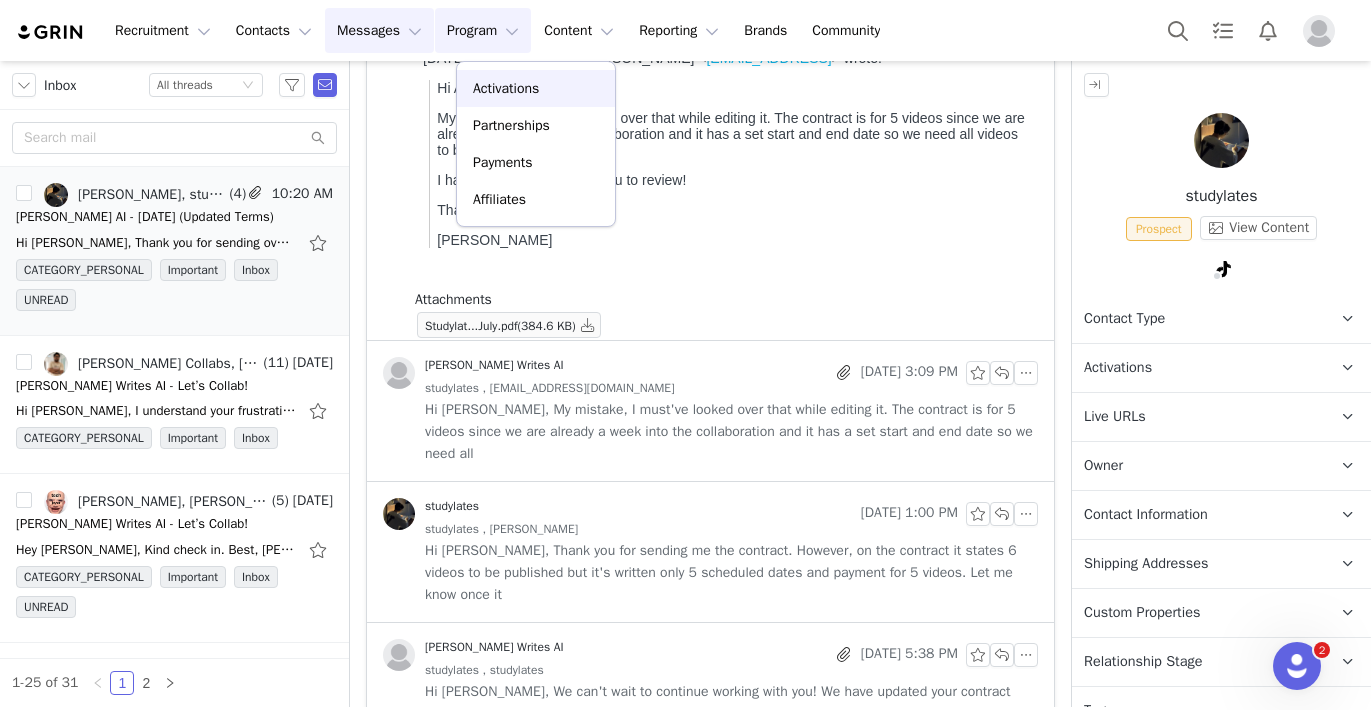 click on "Activations" at bounding box center (506, 88) 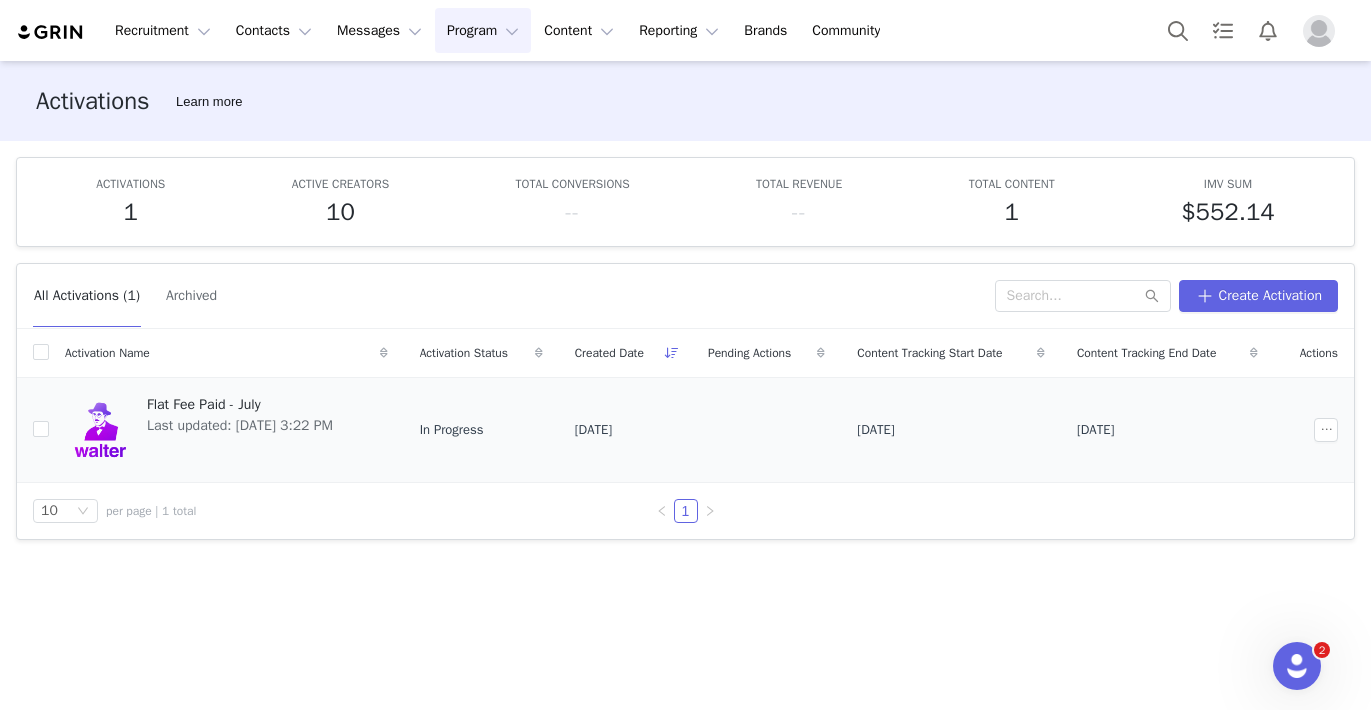 click on "Flat Fee Paid - July" at bounding box center [240, 404] 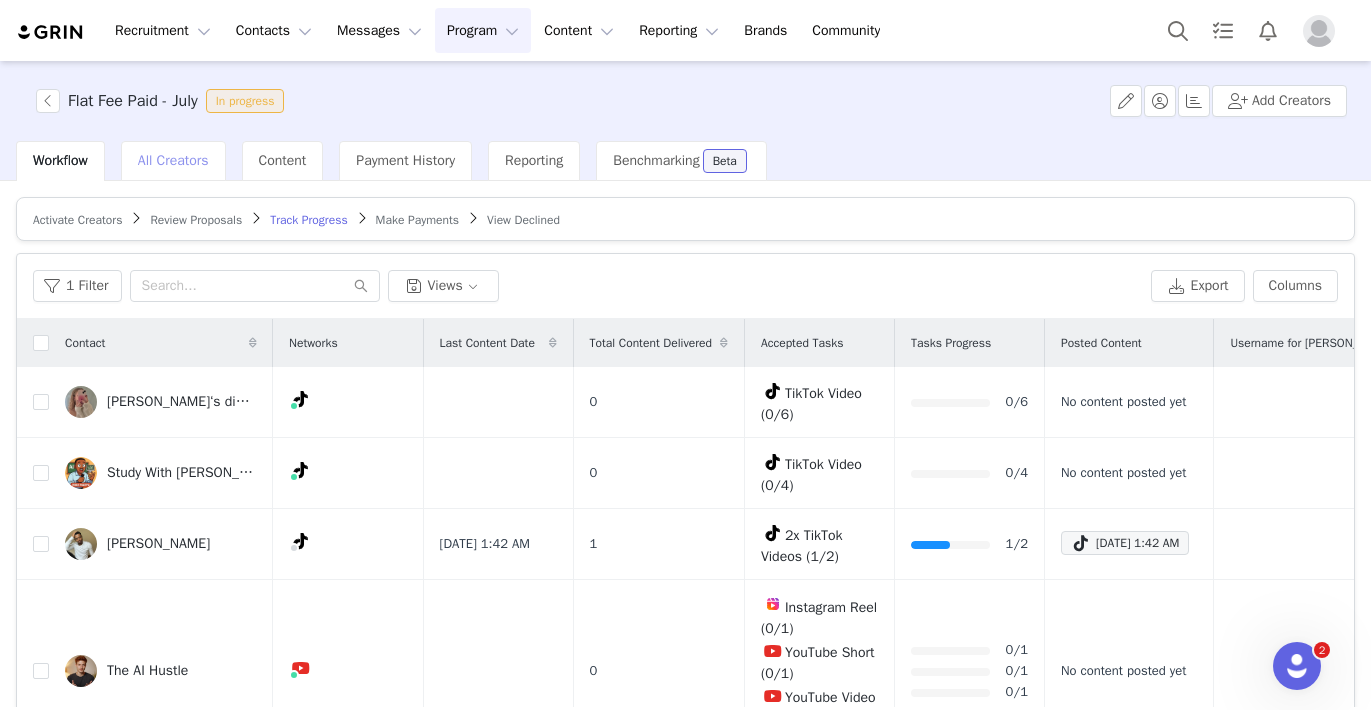 click on "All Creators" at bounding box center [173, 160] 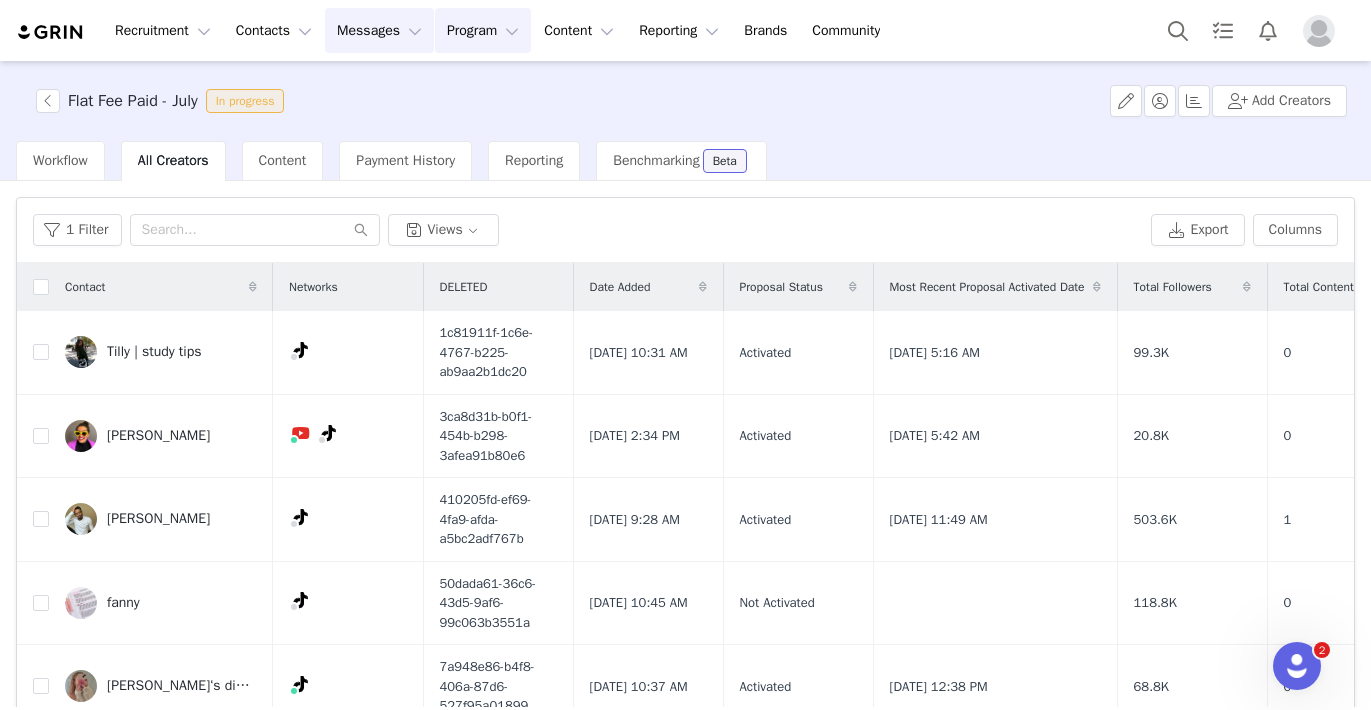 click on "Messages Messages" at bounding box center [379, 30] 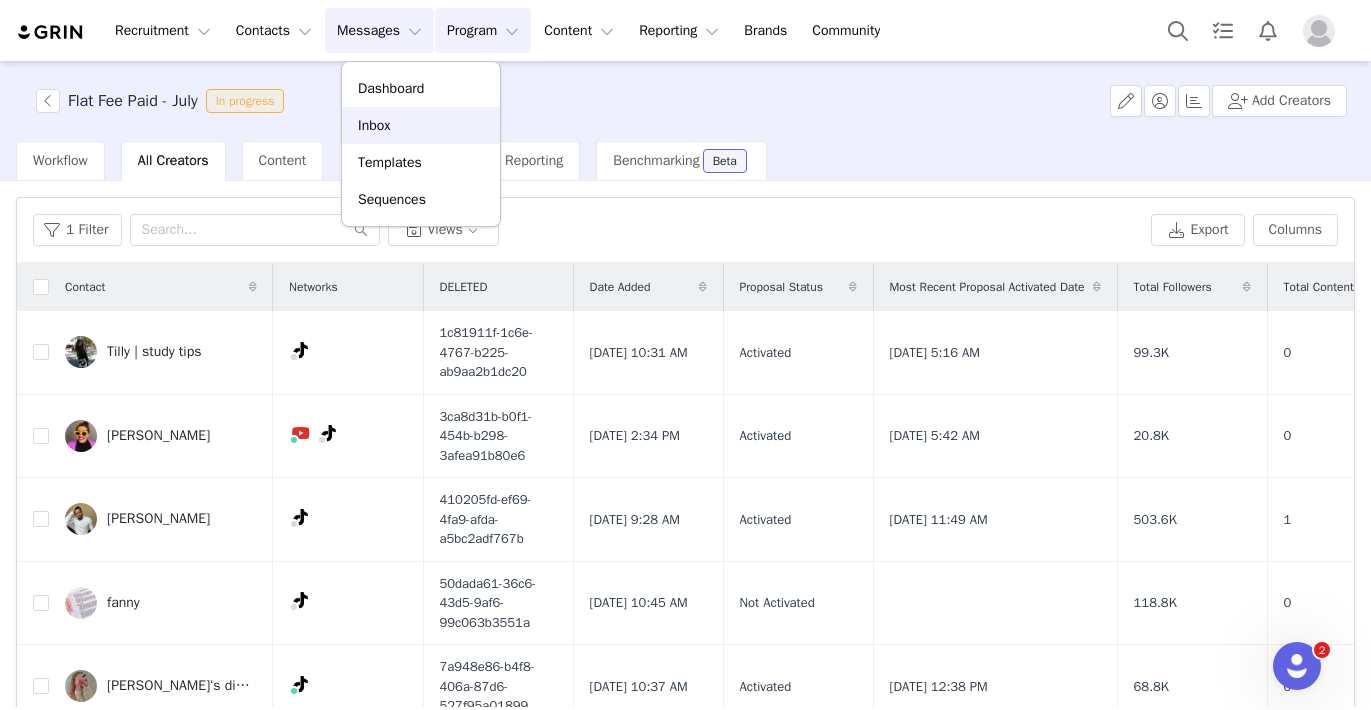 click on "Inbox" at bounding box center [421, 125] 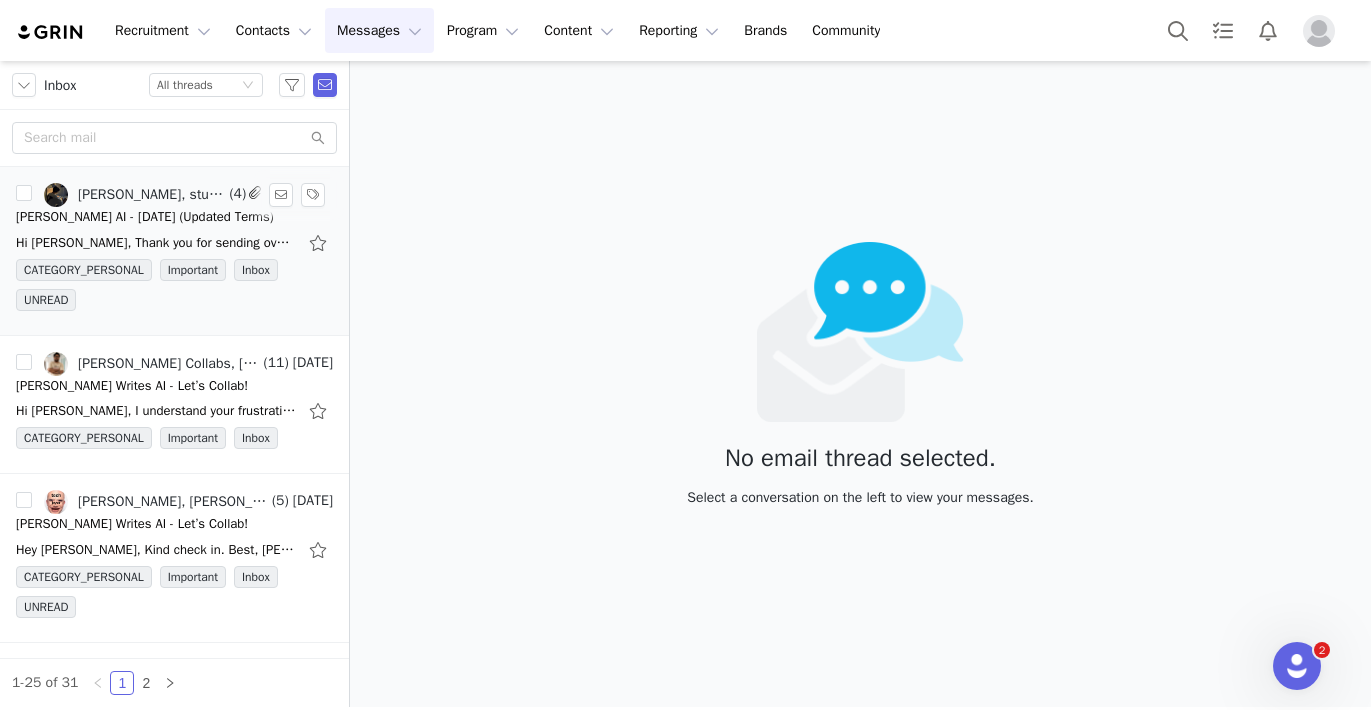 click on "[PERSON_NAME] AI - [DATE] (Updated Terms)" at bounding box center [145, 217] 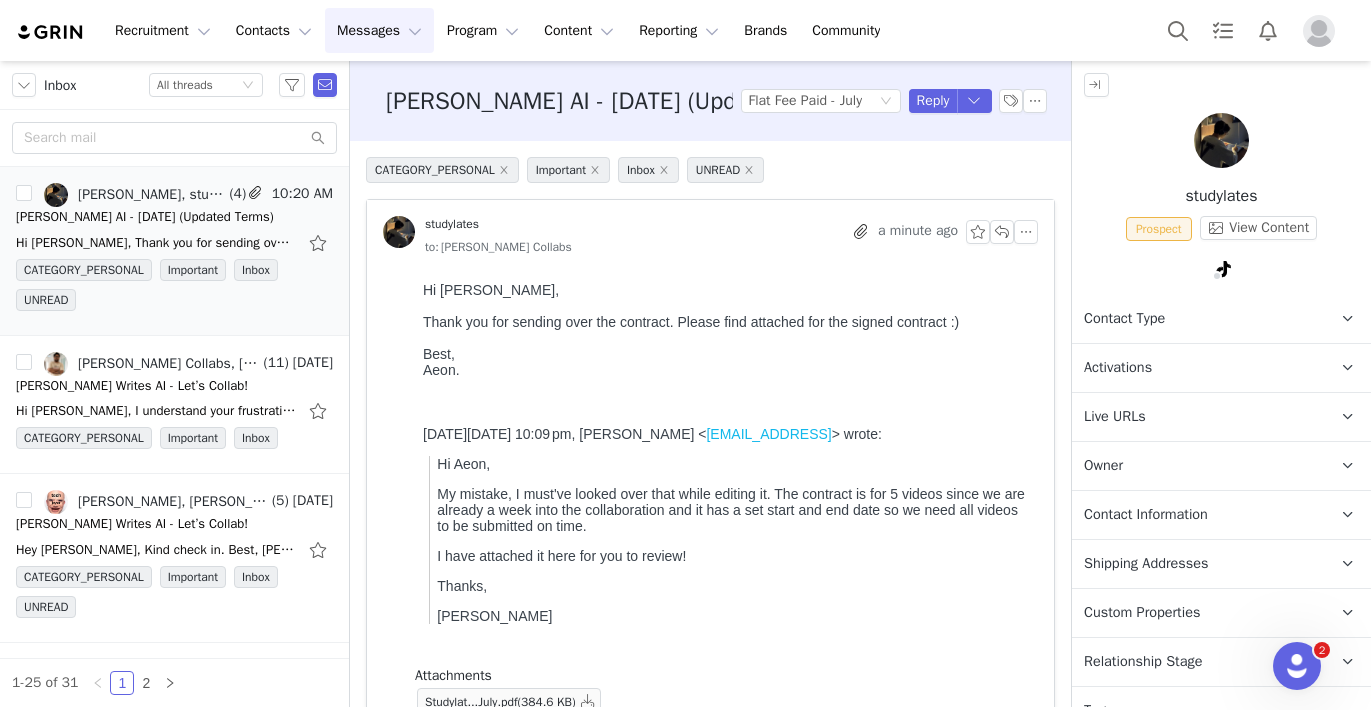 scroll, scrollTop: 0, scrollLeft: 0, axis: both 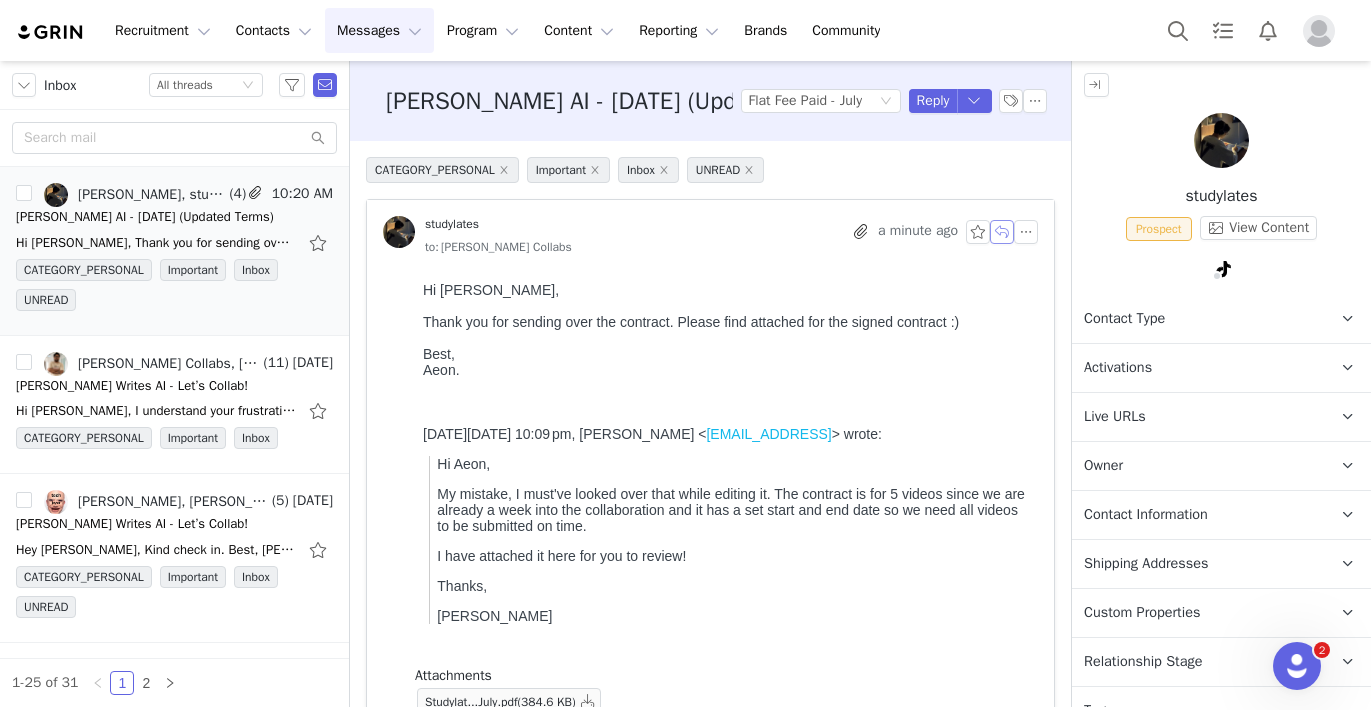 click at bounding box center [1002, 232] 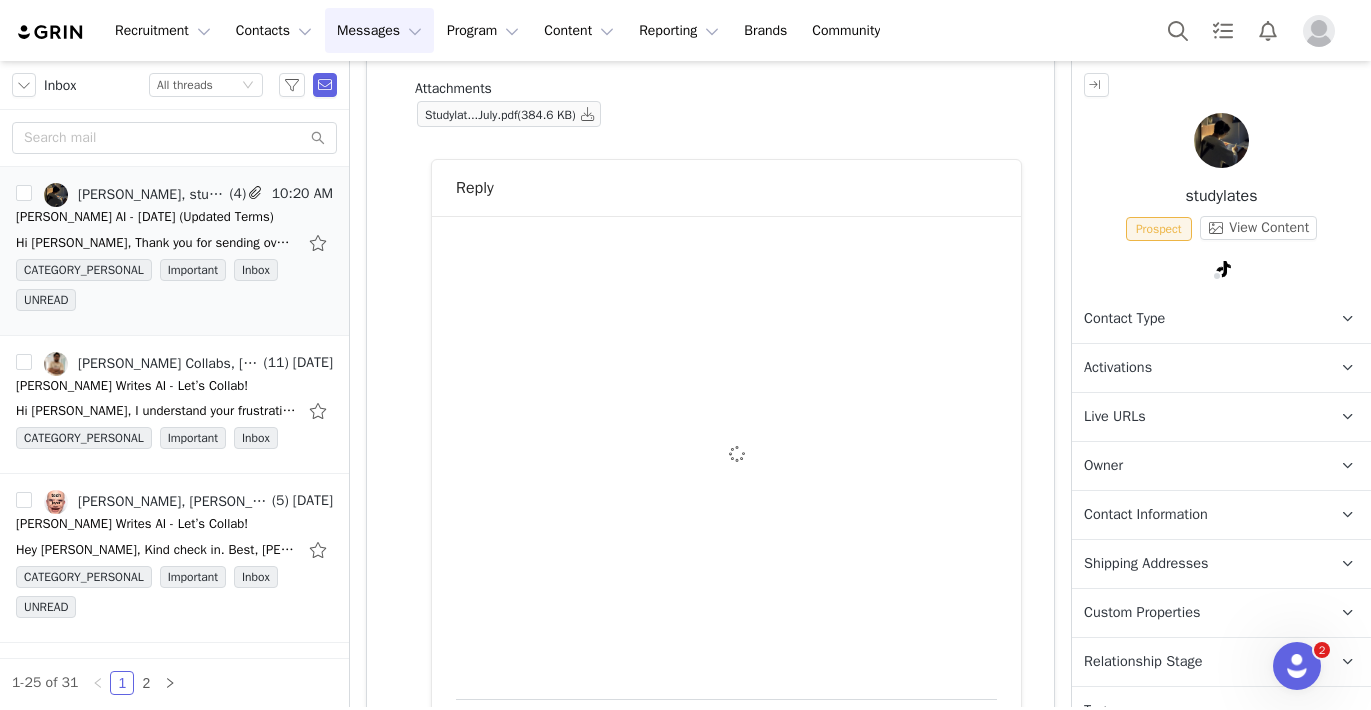 scroll, scrollTop: 697, scrollLeft: 0, axis: vertical 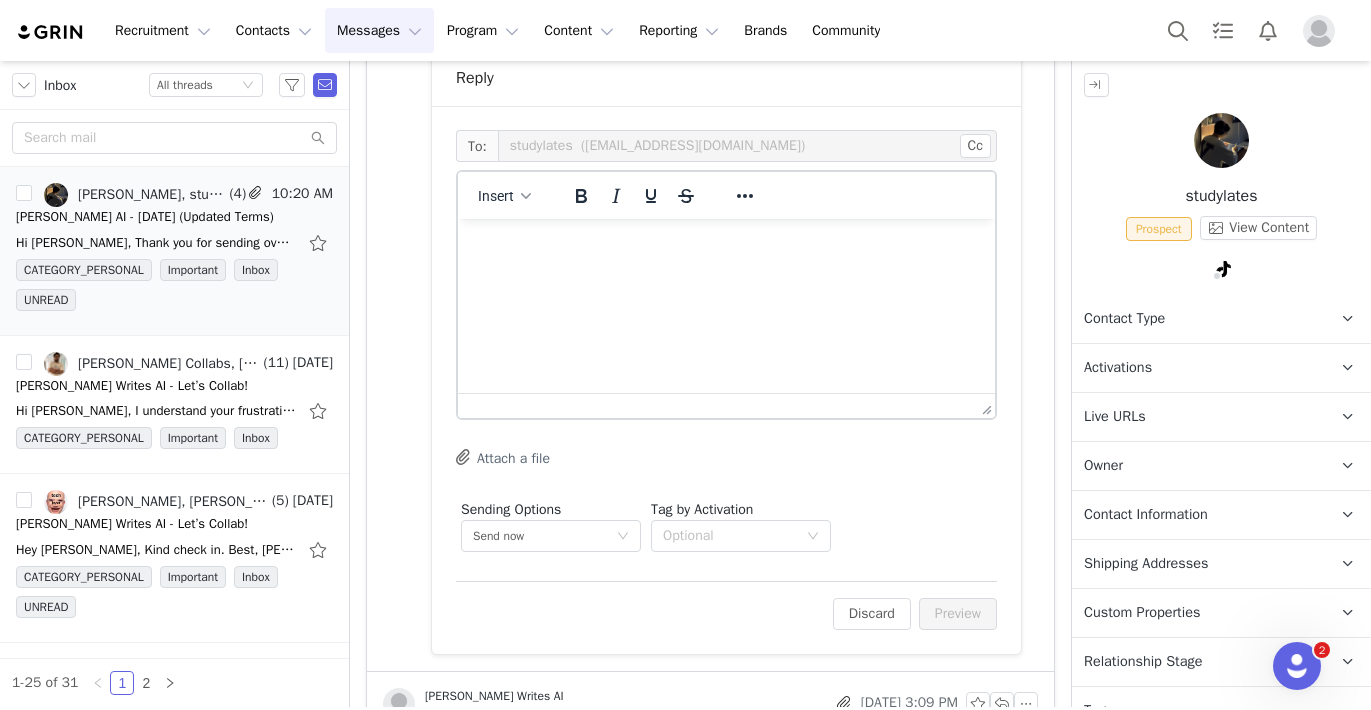 click at bounding box center (726, 246) 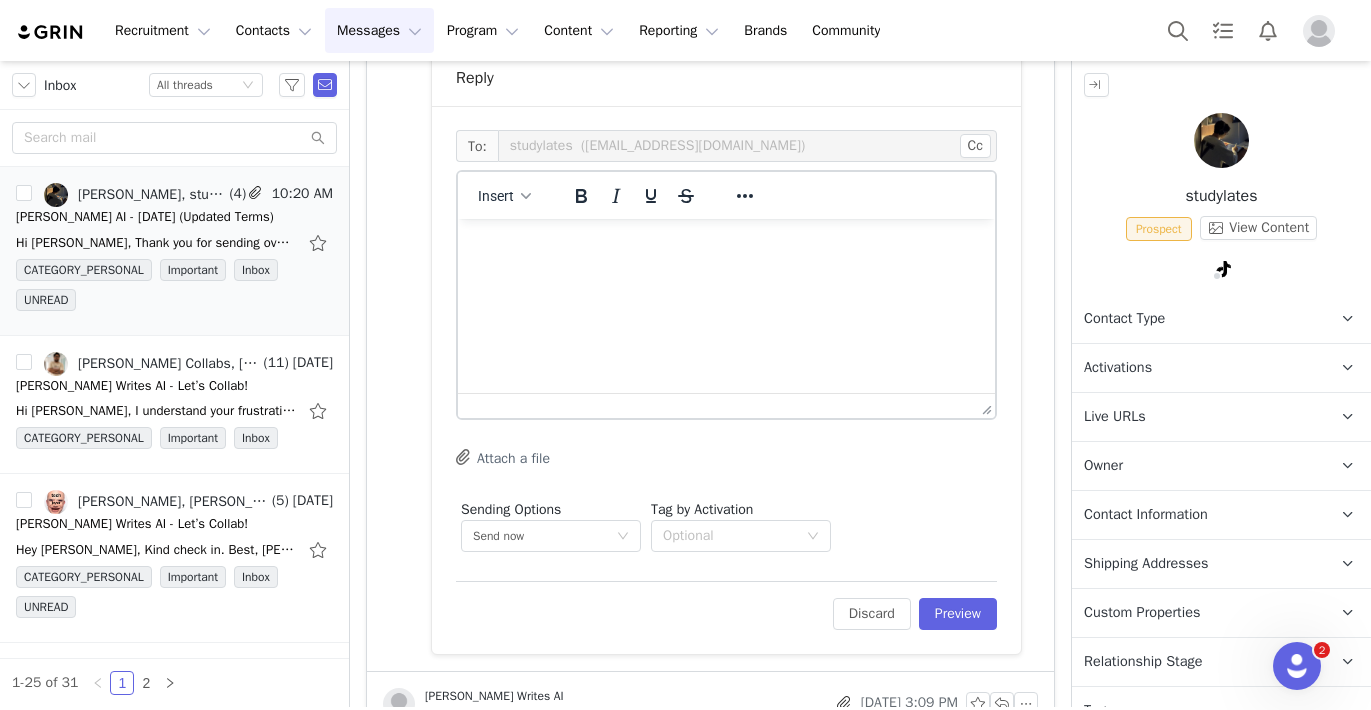 type 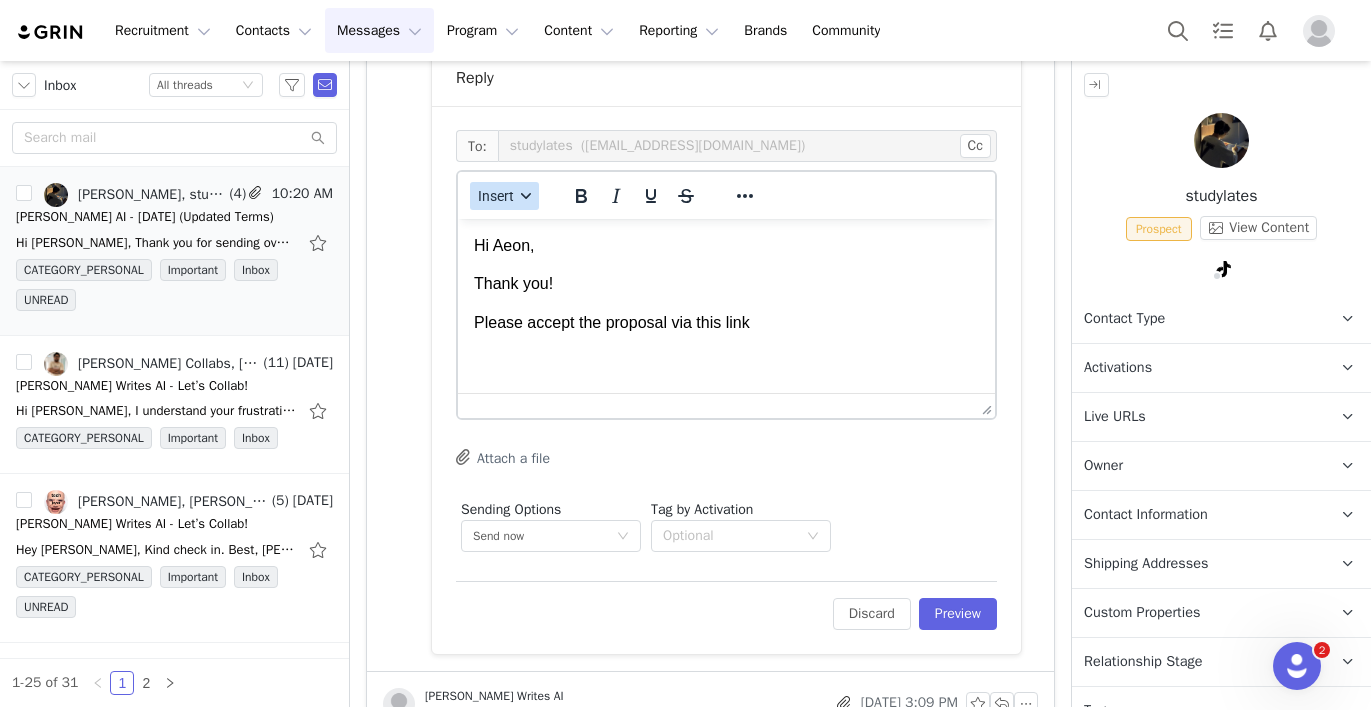 click on "Insert" at bounding box center (496, 196) 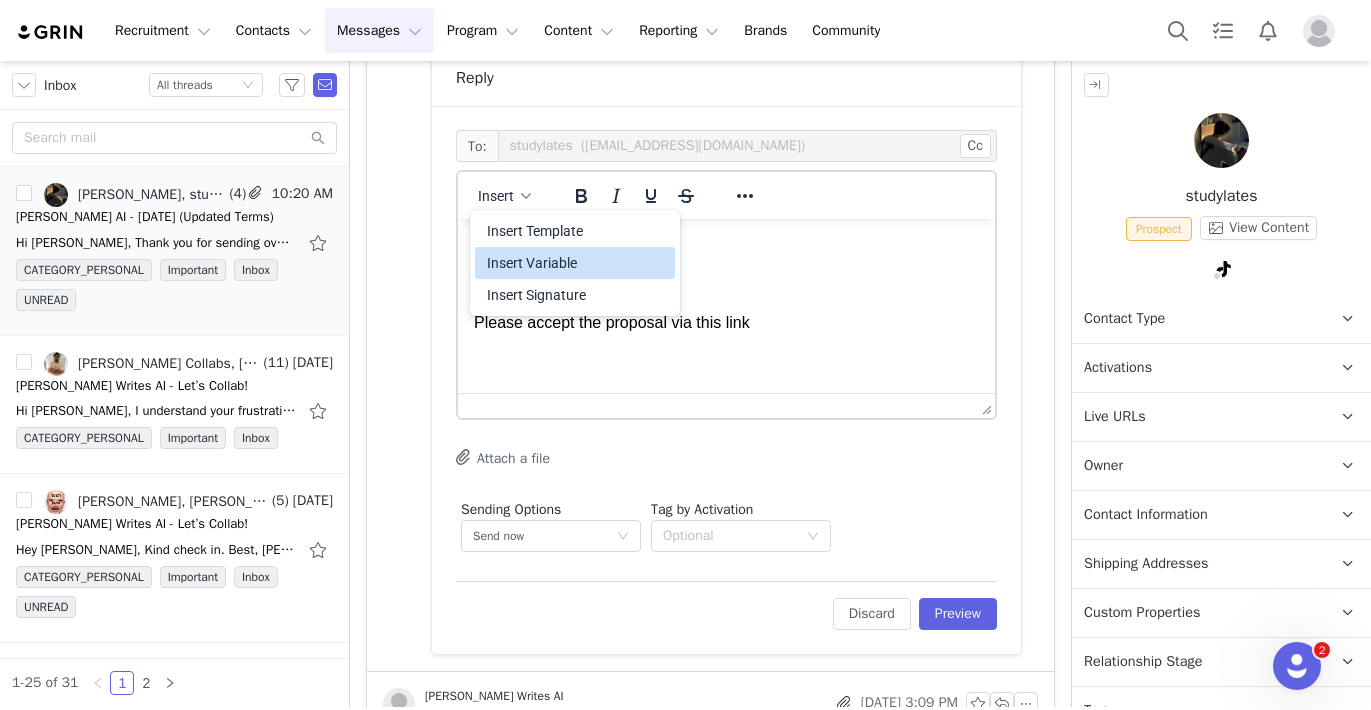 click on "Insert Variable" at bounding box center (577, 263) 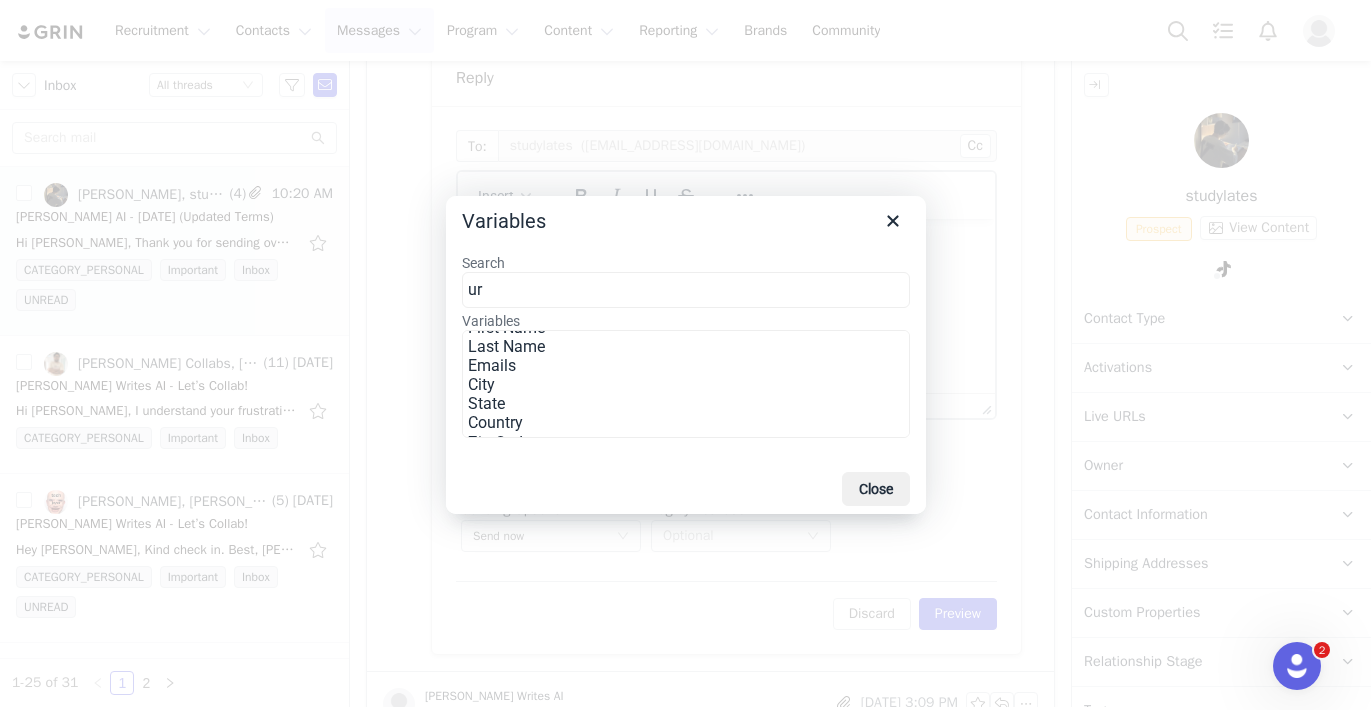 scroll, scrollTop: 0, scrollLeft: 0, axis: both 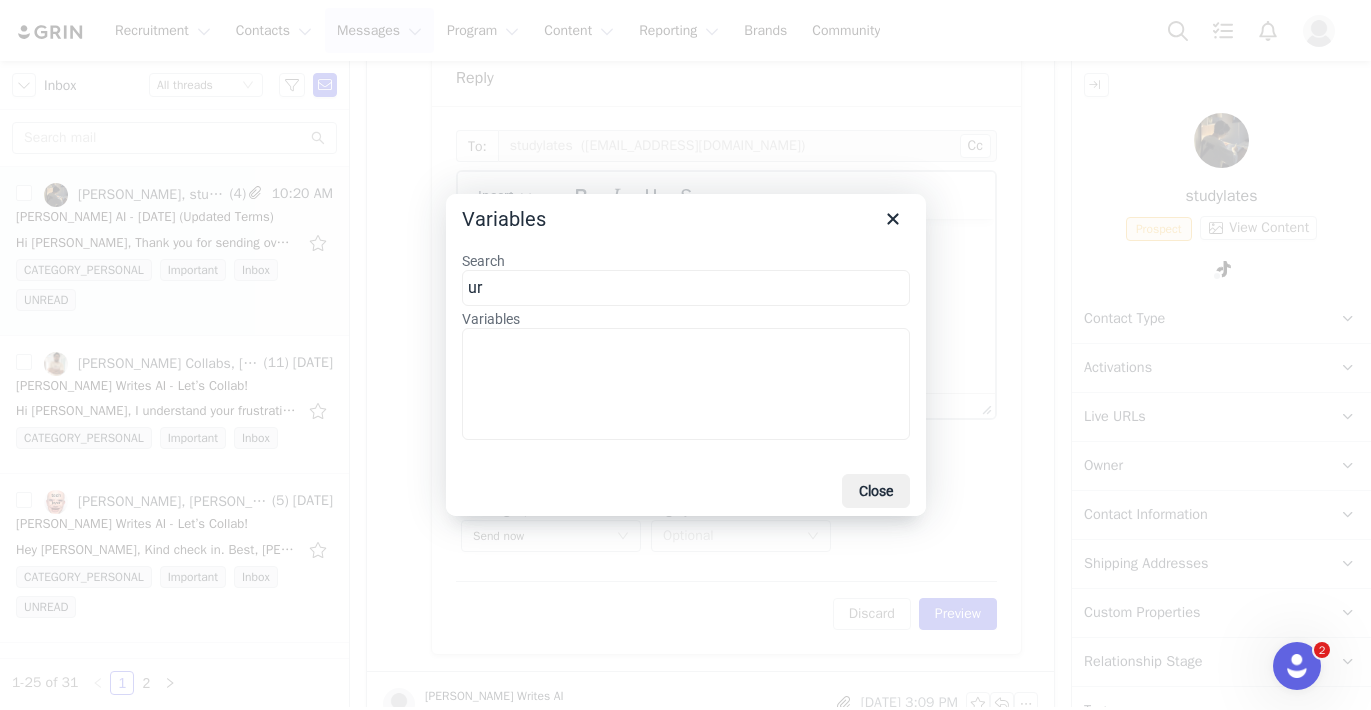 type on "u" 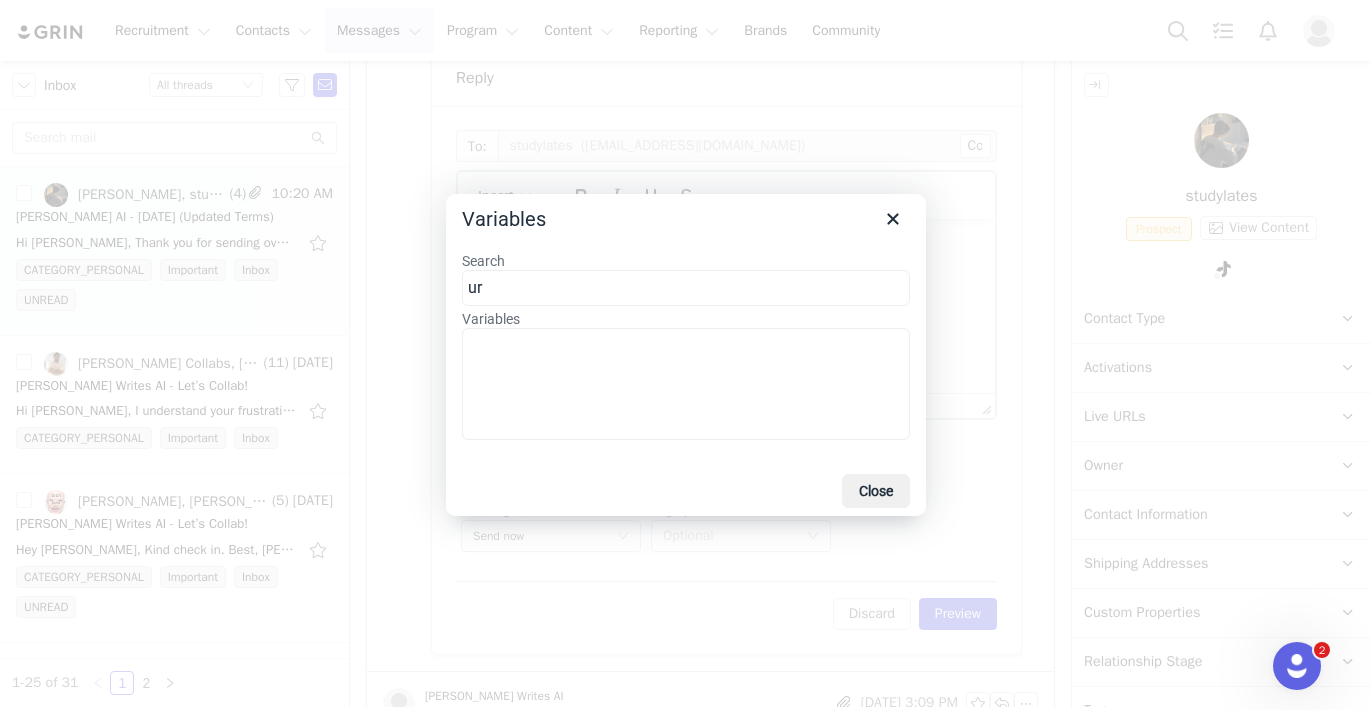 type on "u" 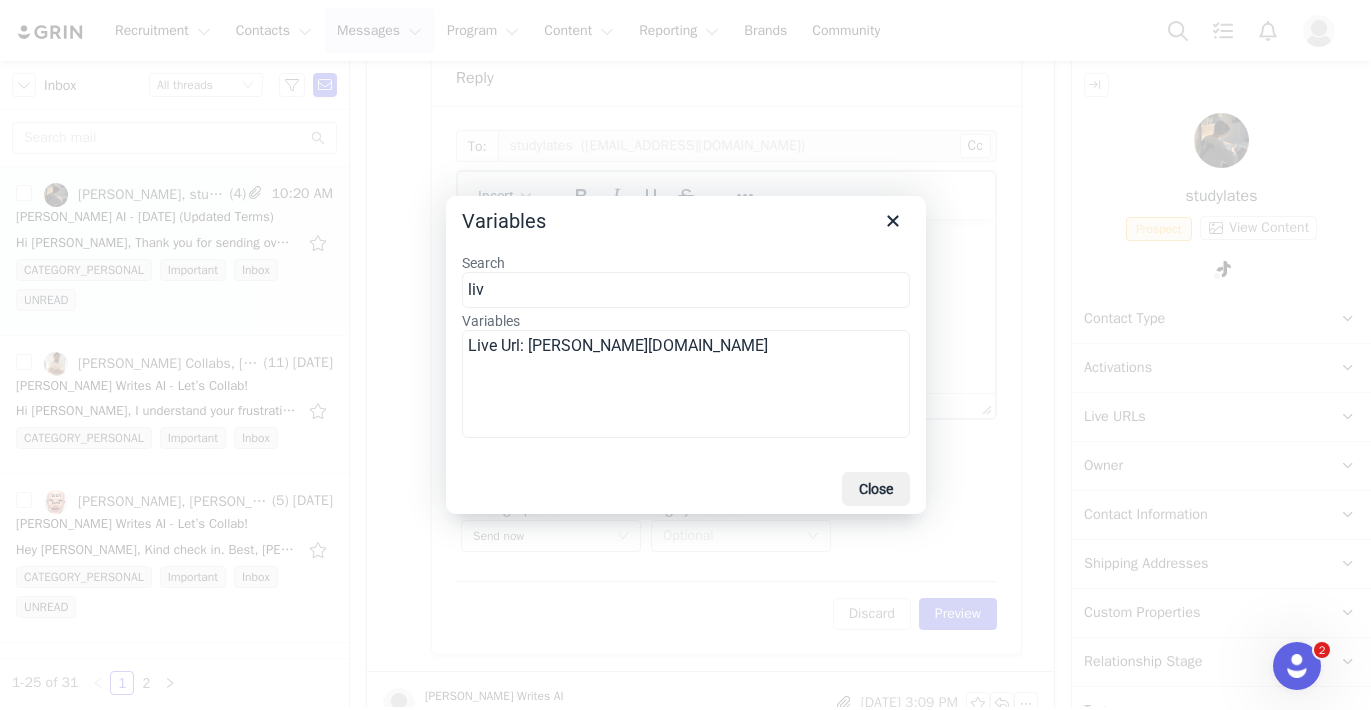 type on "live" 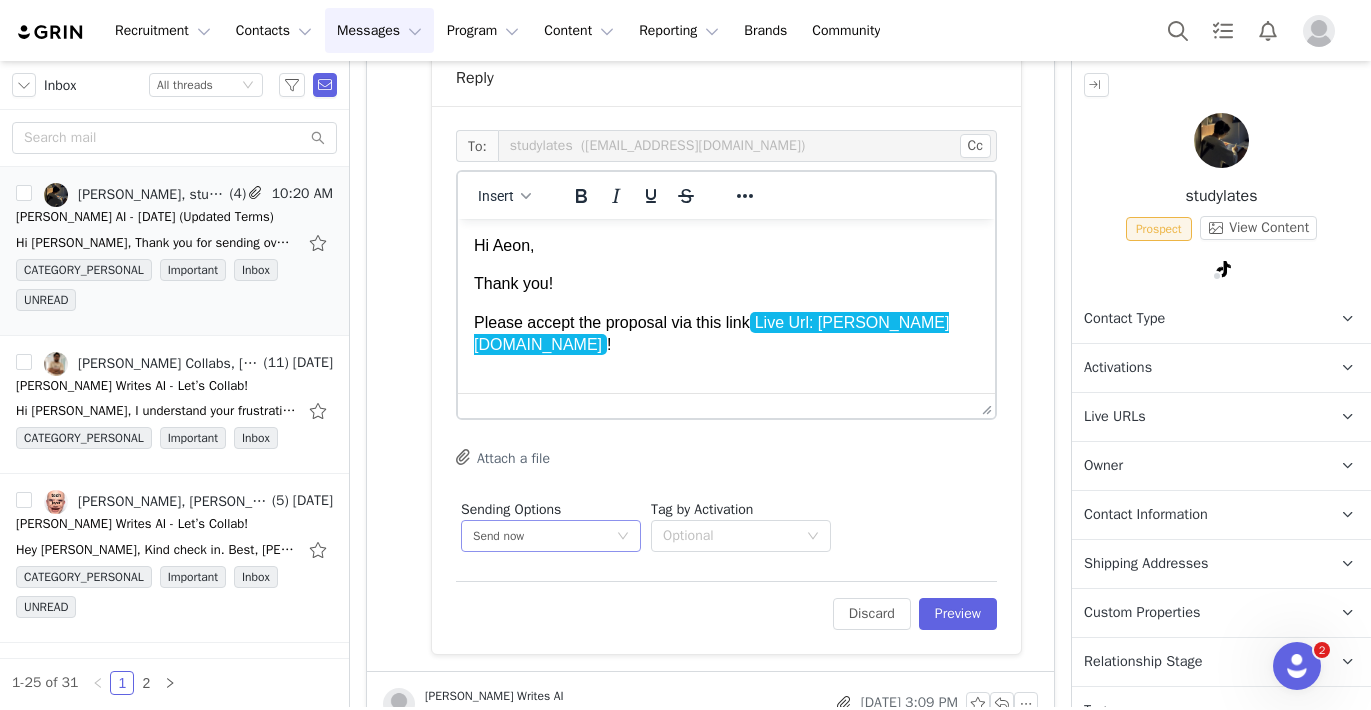 click on "Send now" at bounding box center (544, 536) 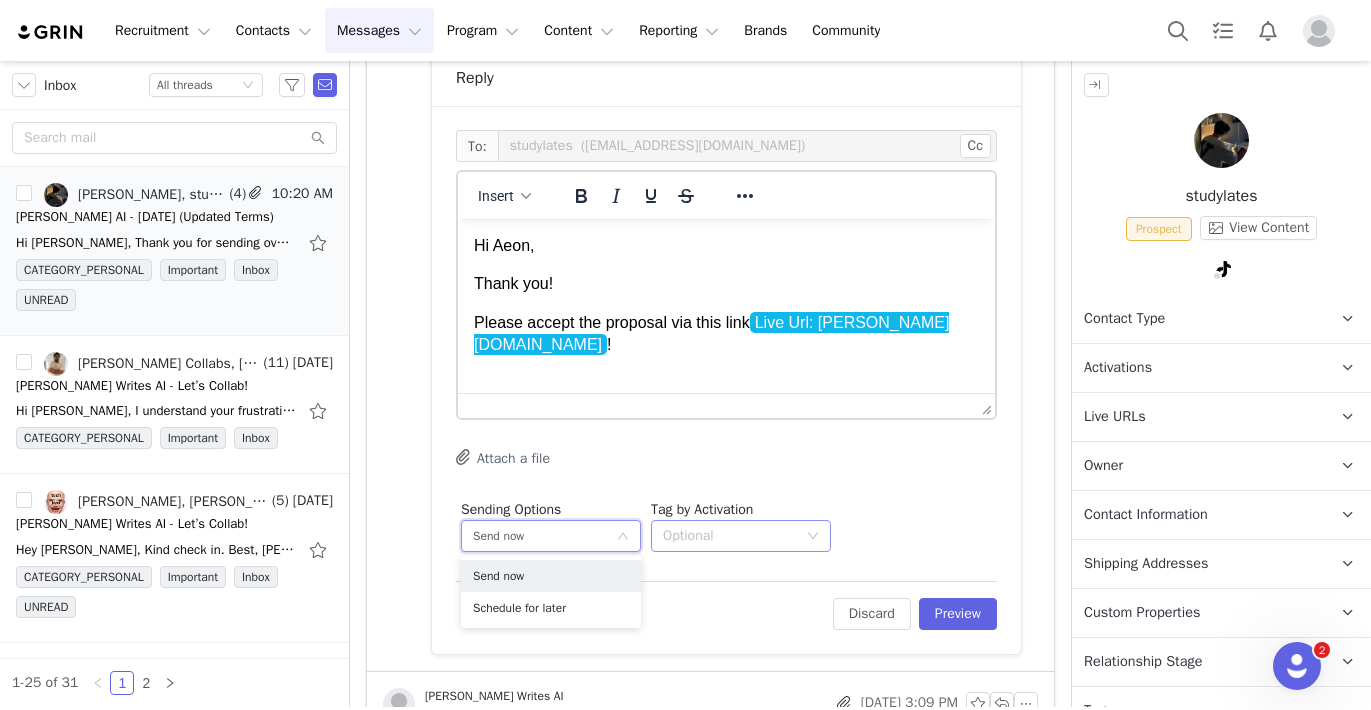 click on "Optional" at bounding box center [730, 536] 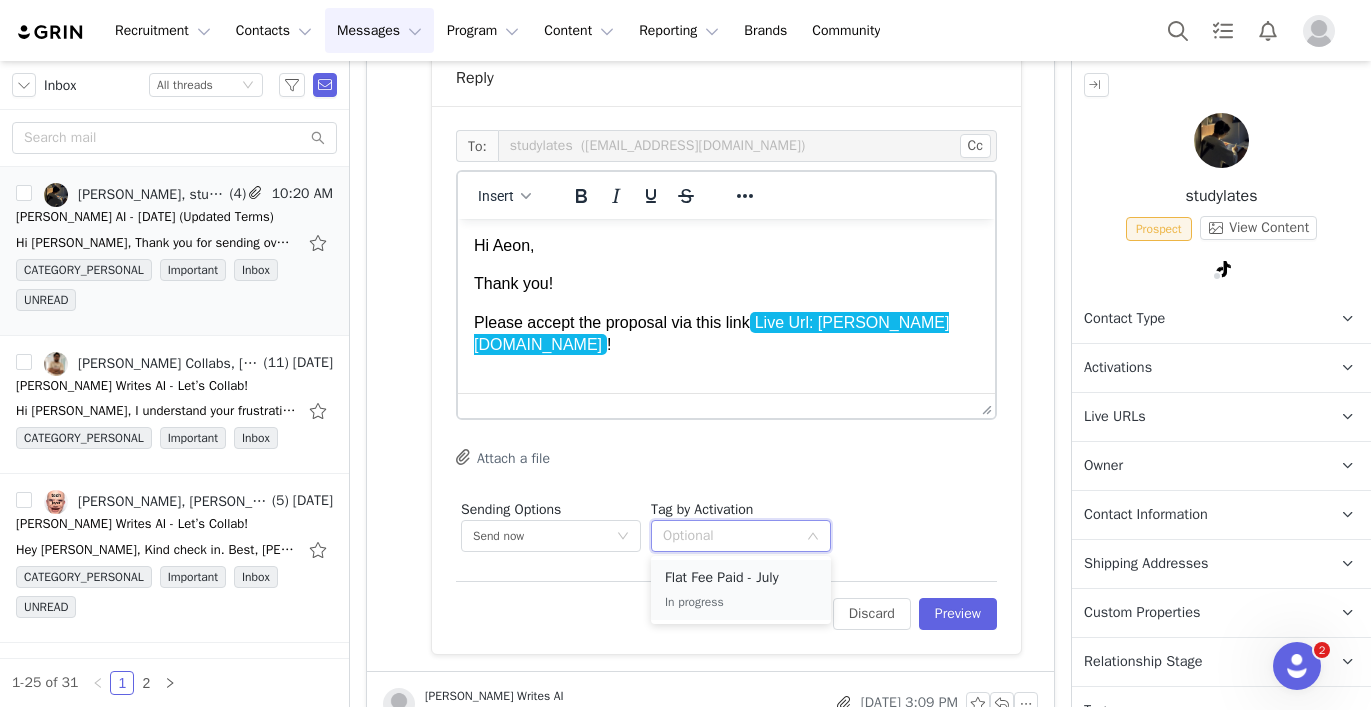click on "Flat Fee Paid - July" at bounding box center [741, 578] 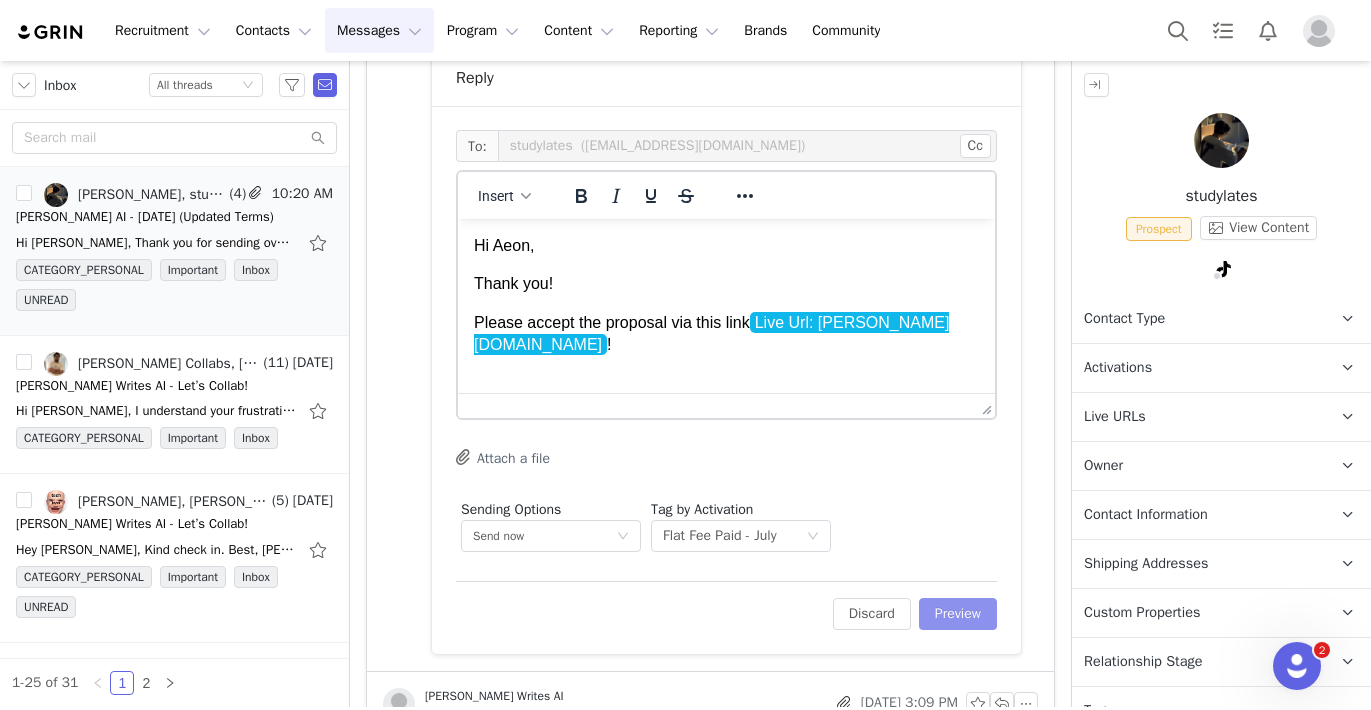 click on "Preview" at bounding box center [958, 614] 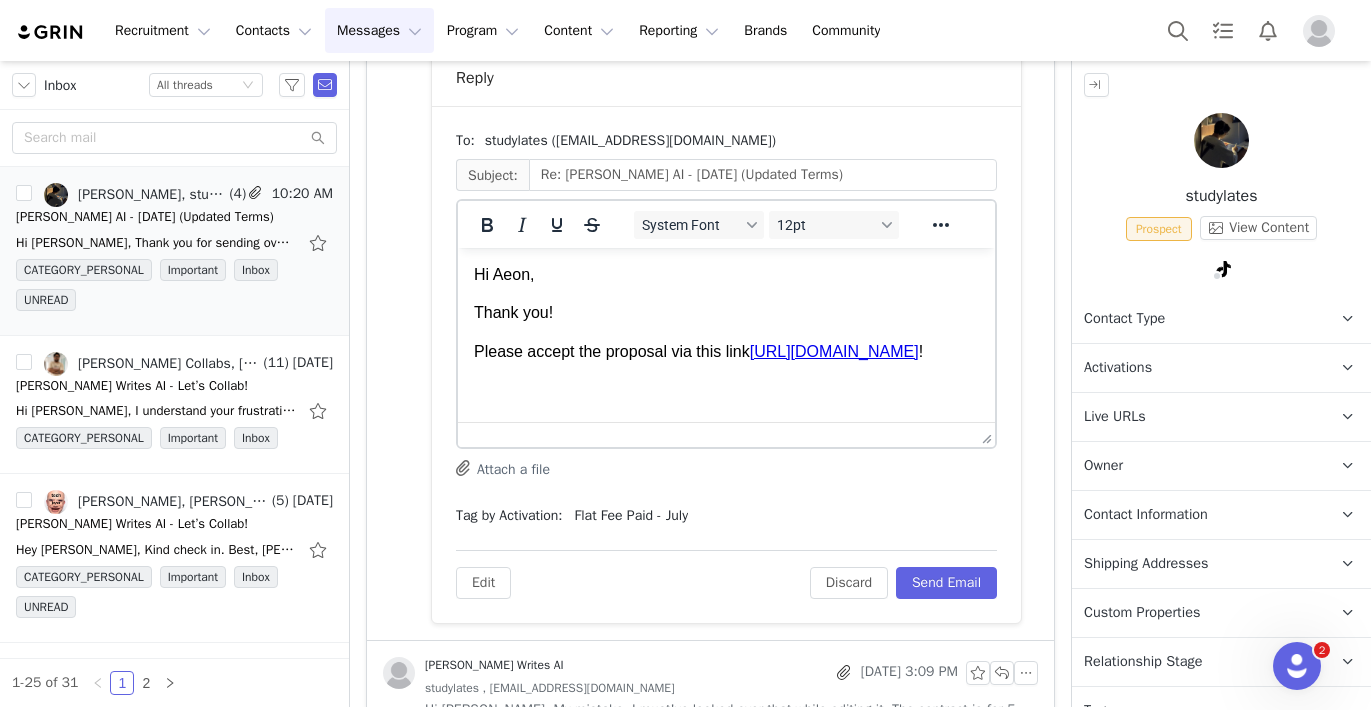 scroll, scrollTop: 0, scrollLeft: 0, axis: both 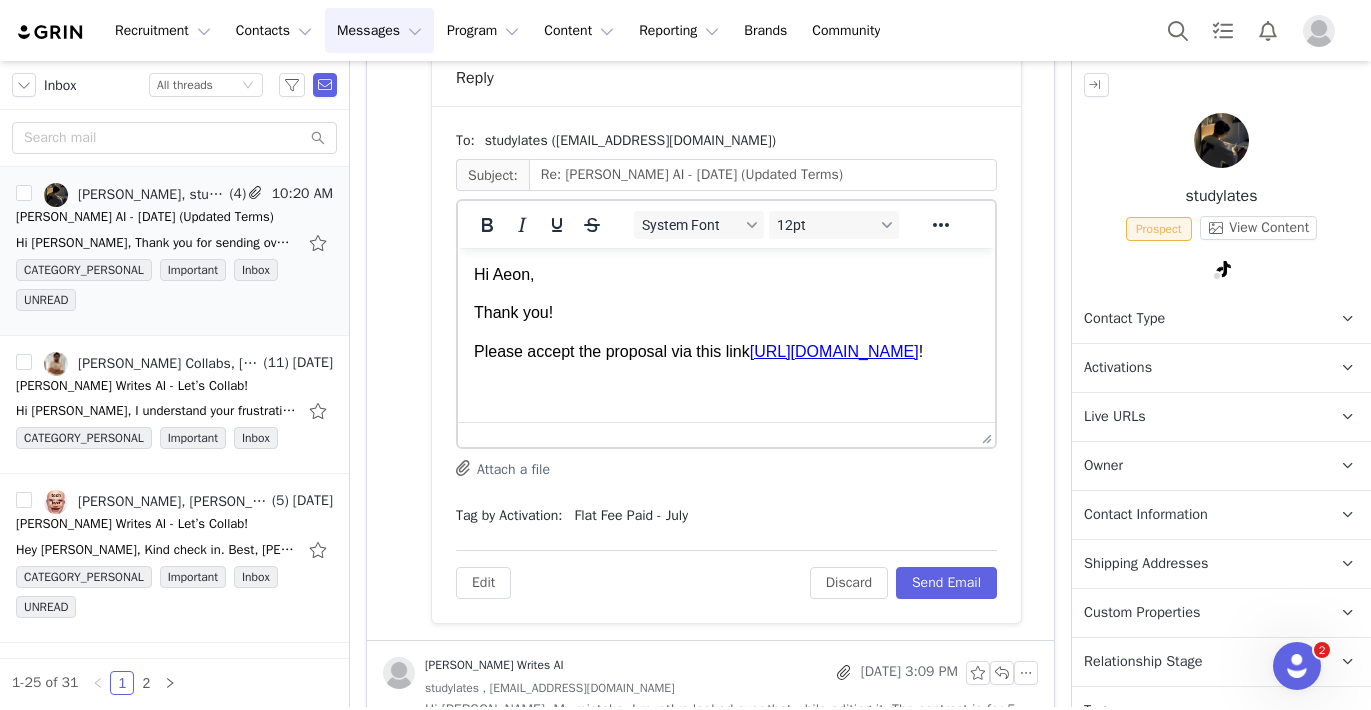 click on "Please accept the proposal via this link  [URL][DOMAIN_NAME] !" at bounding box center (726, 352) 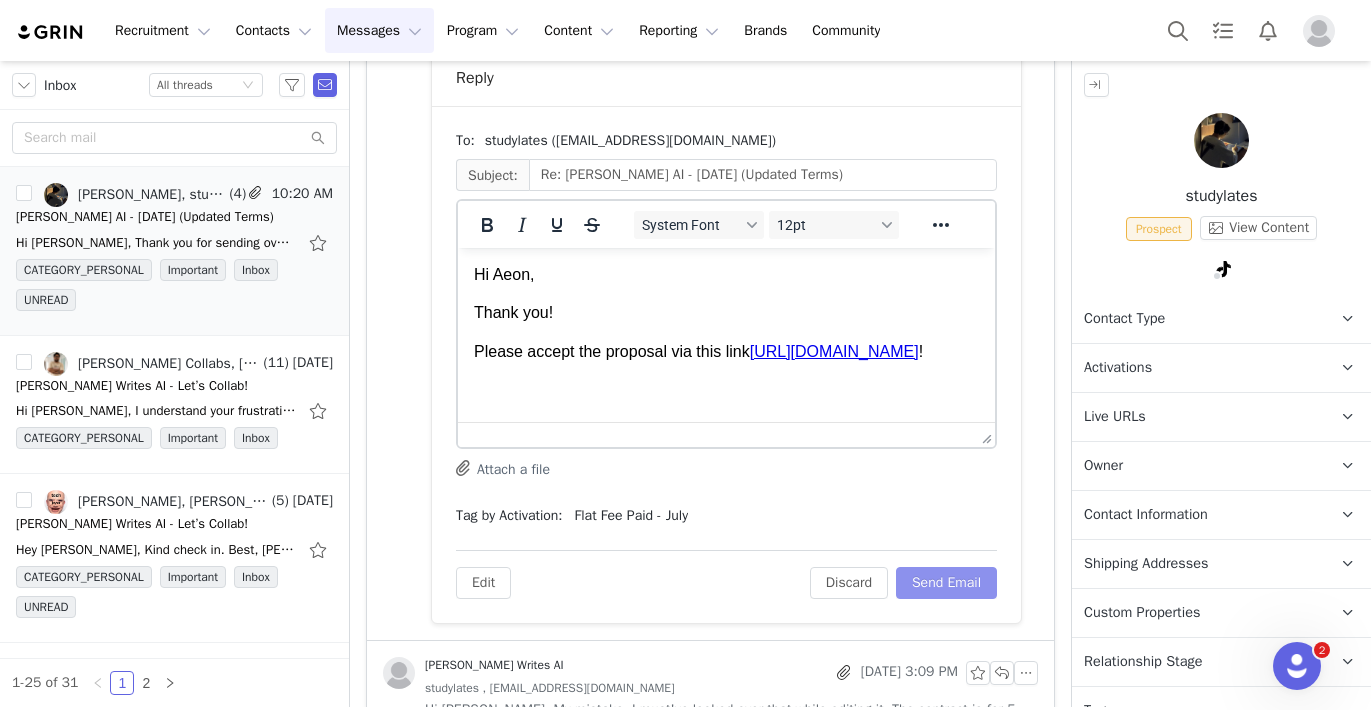click on "Send Email" at bounding box center (946, 583) 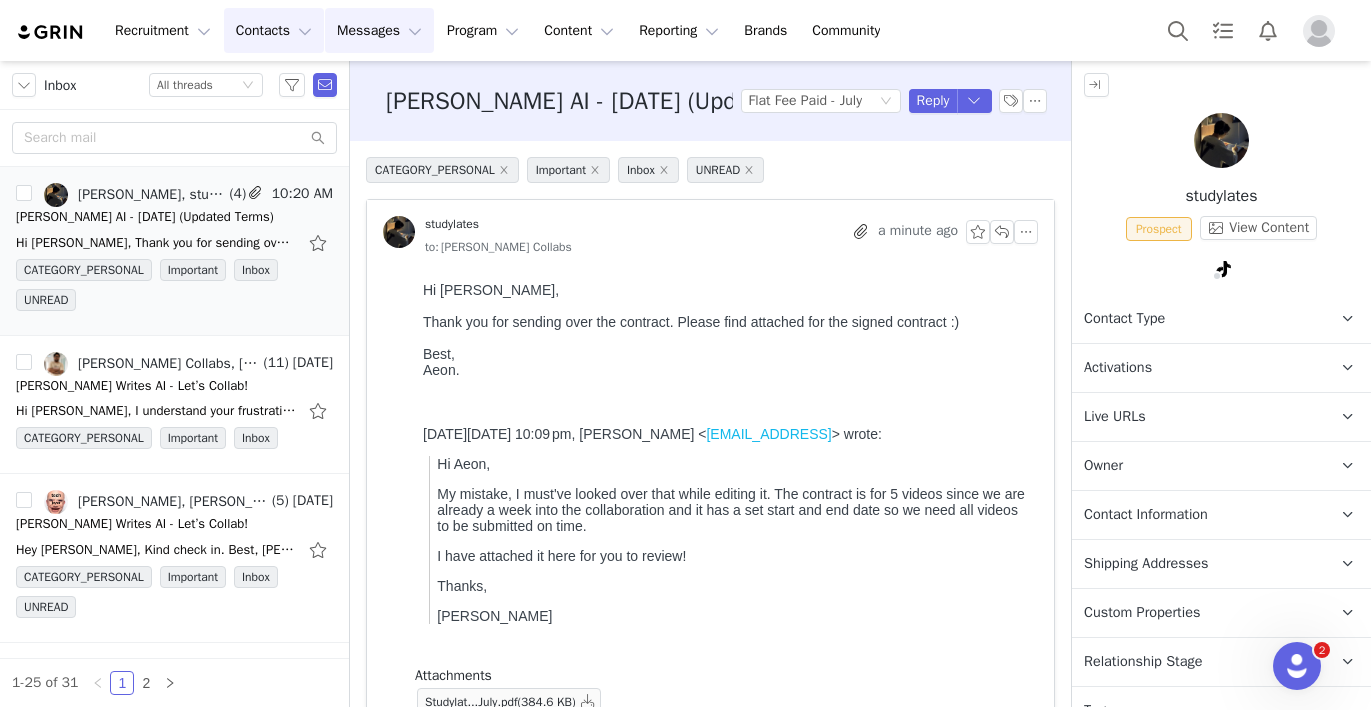 scroll, scrollTop: 0, scrollLeft: 0, axis: both 